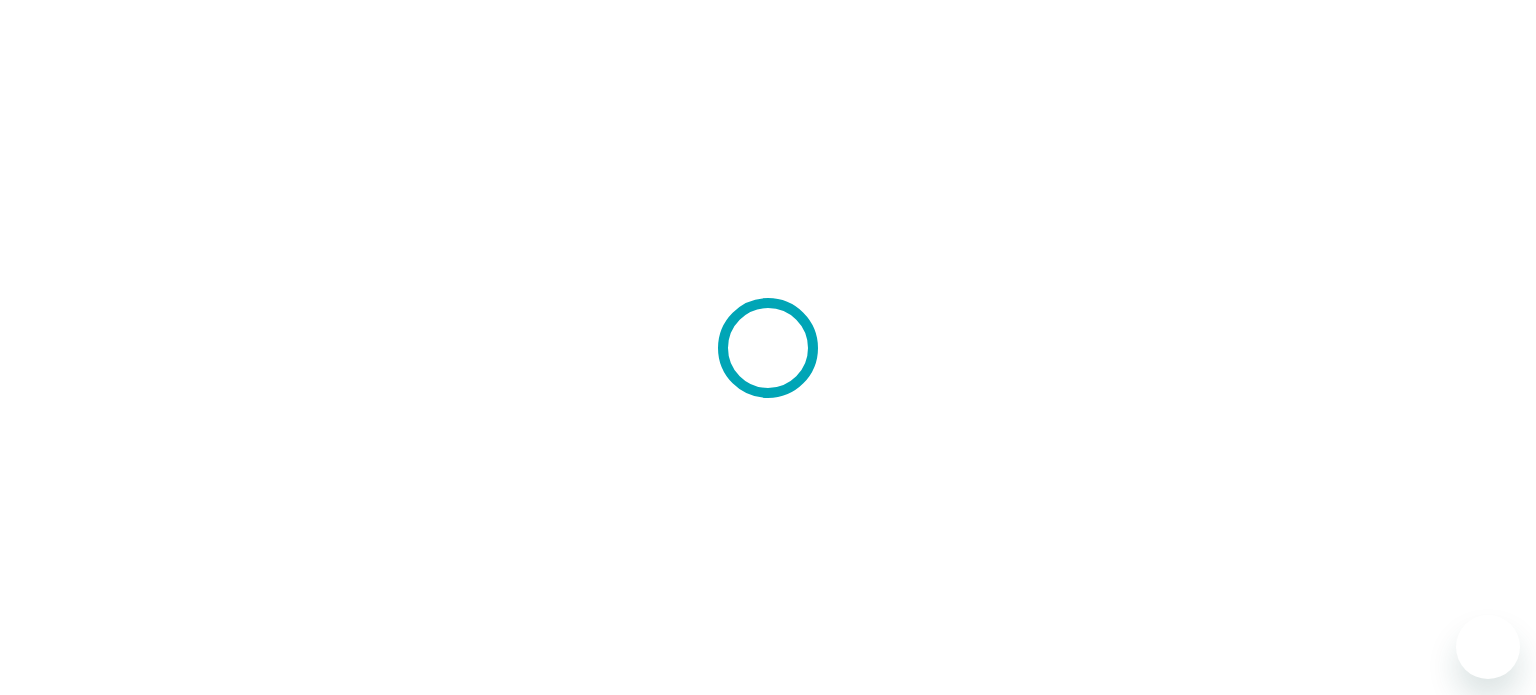 scroll, scrollTop: 0, scrollLeft: 0, axis: both 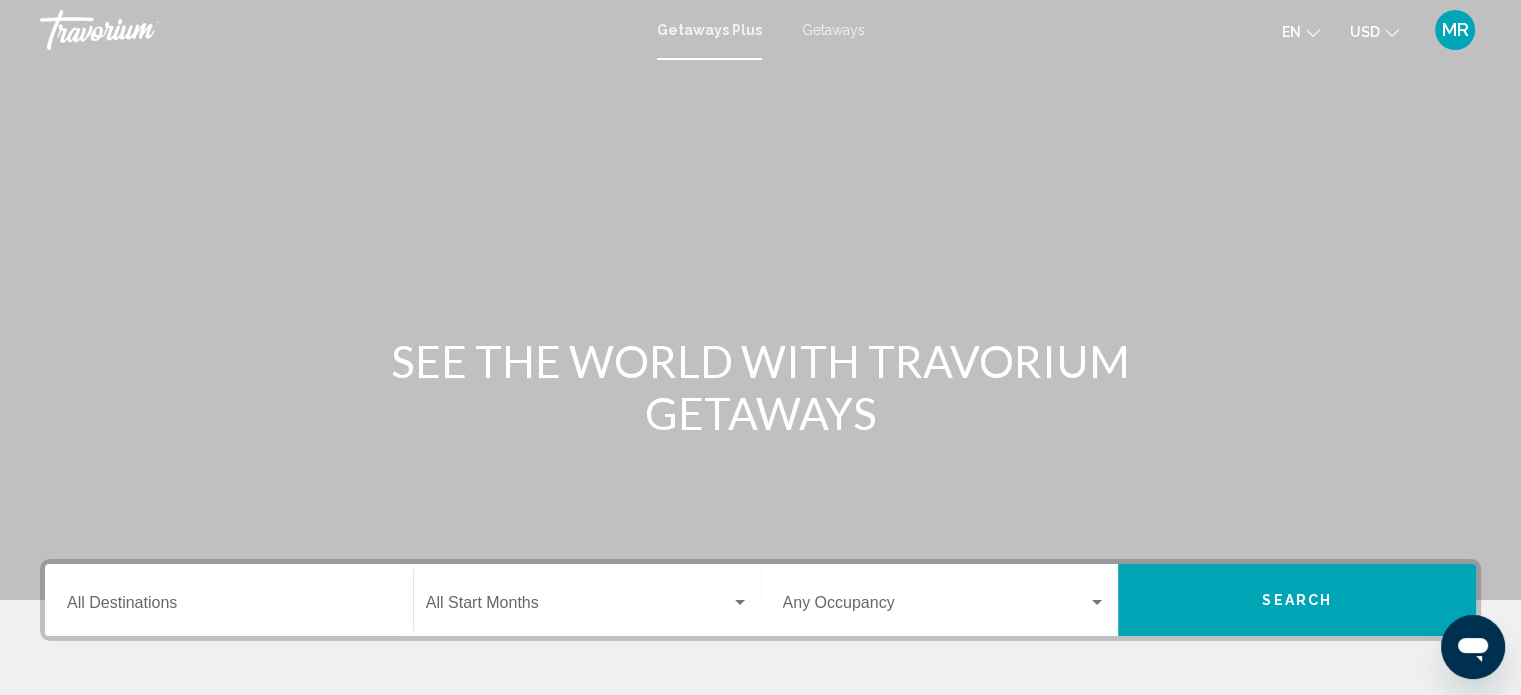 click on "Destination All Destinations" at bounding box center (229, 600) 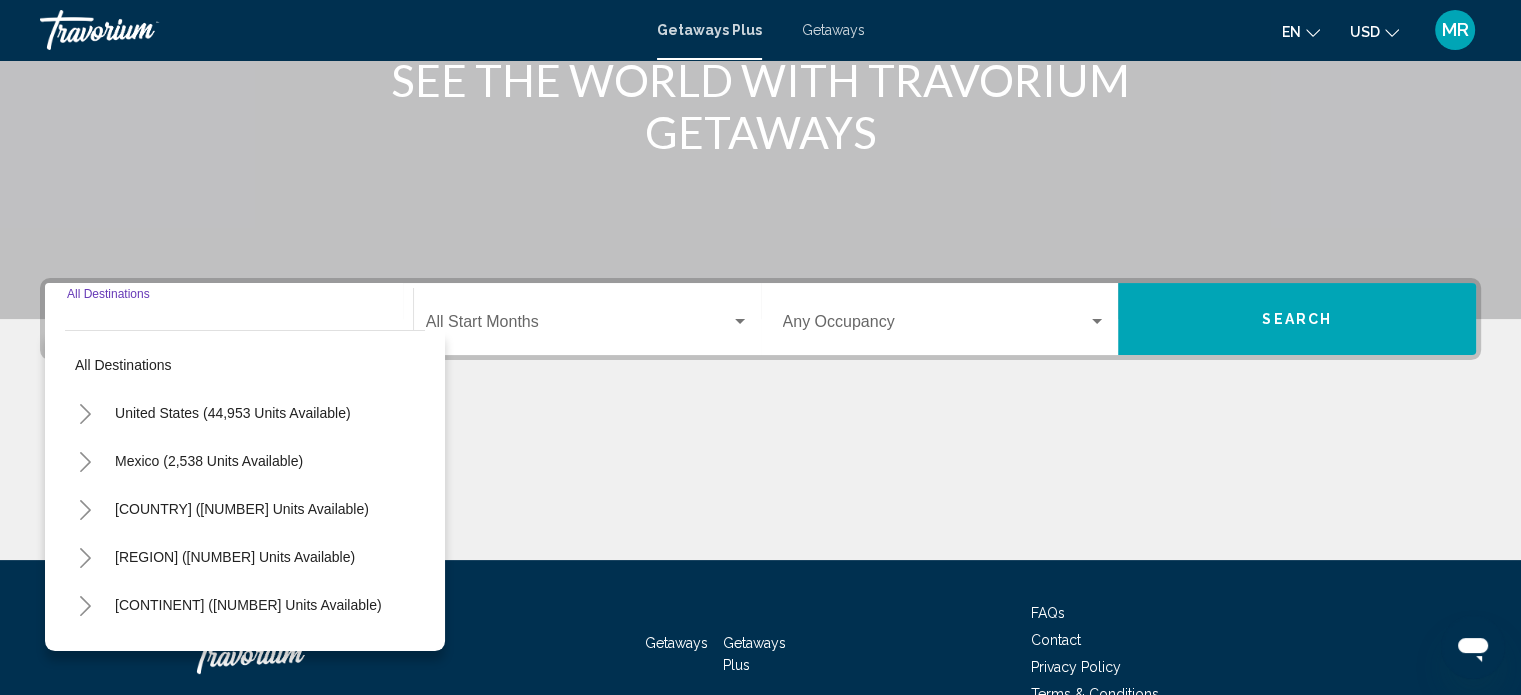 scroll, scrollTop: 390, scrollLeft: 0, axis: vertical 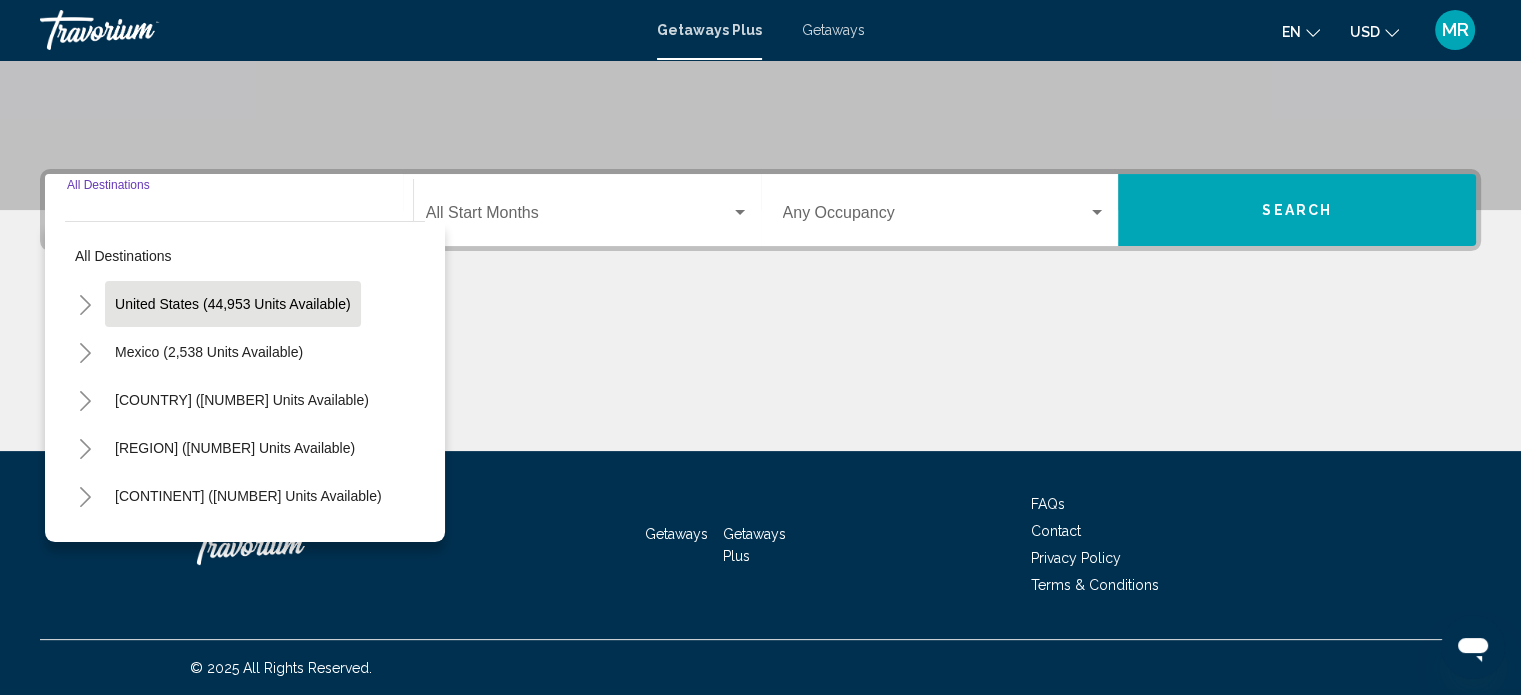 click on "United States (44,953 units available)" at bounding box center (209, 352) 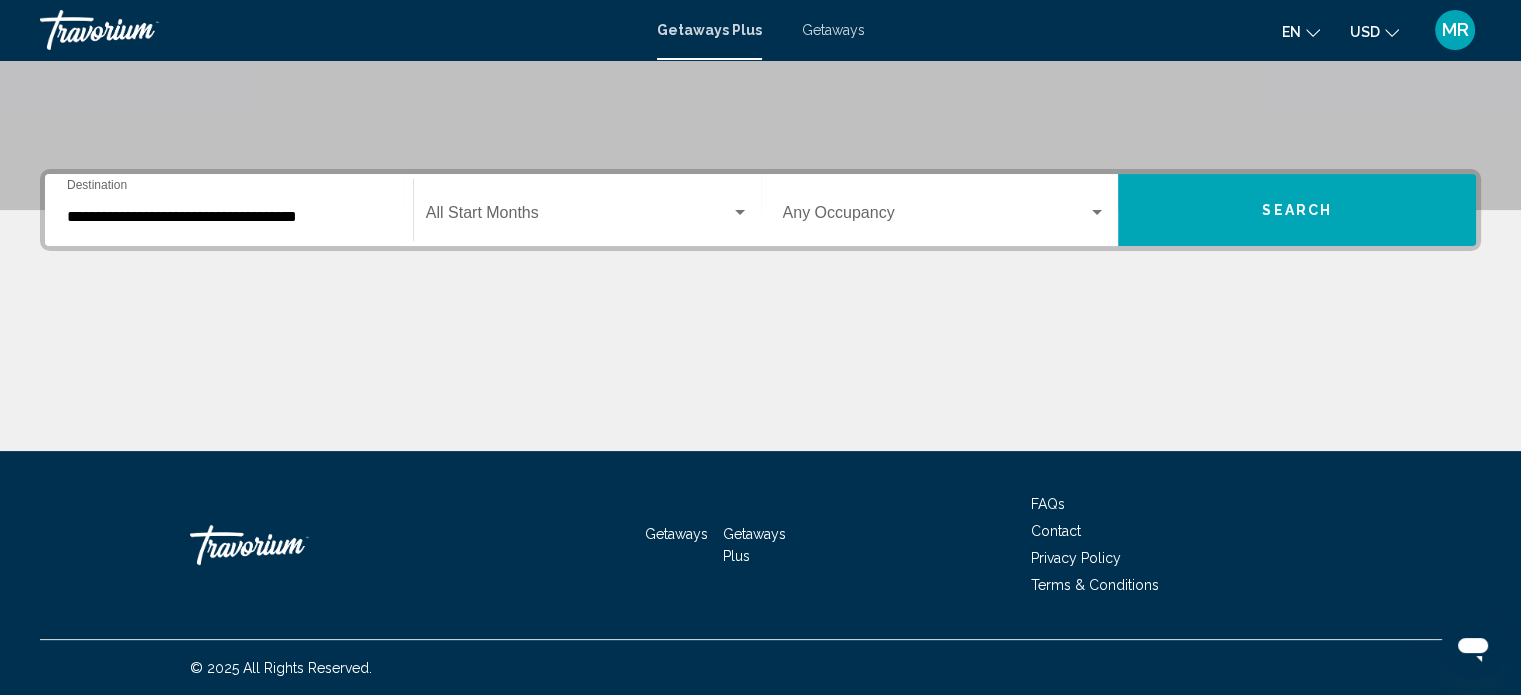 click on "**********" at bounding box center [229, 210] 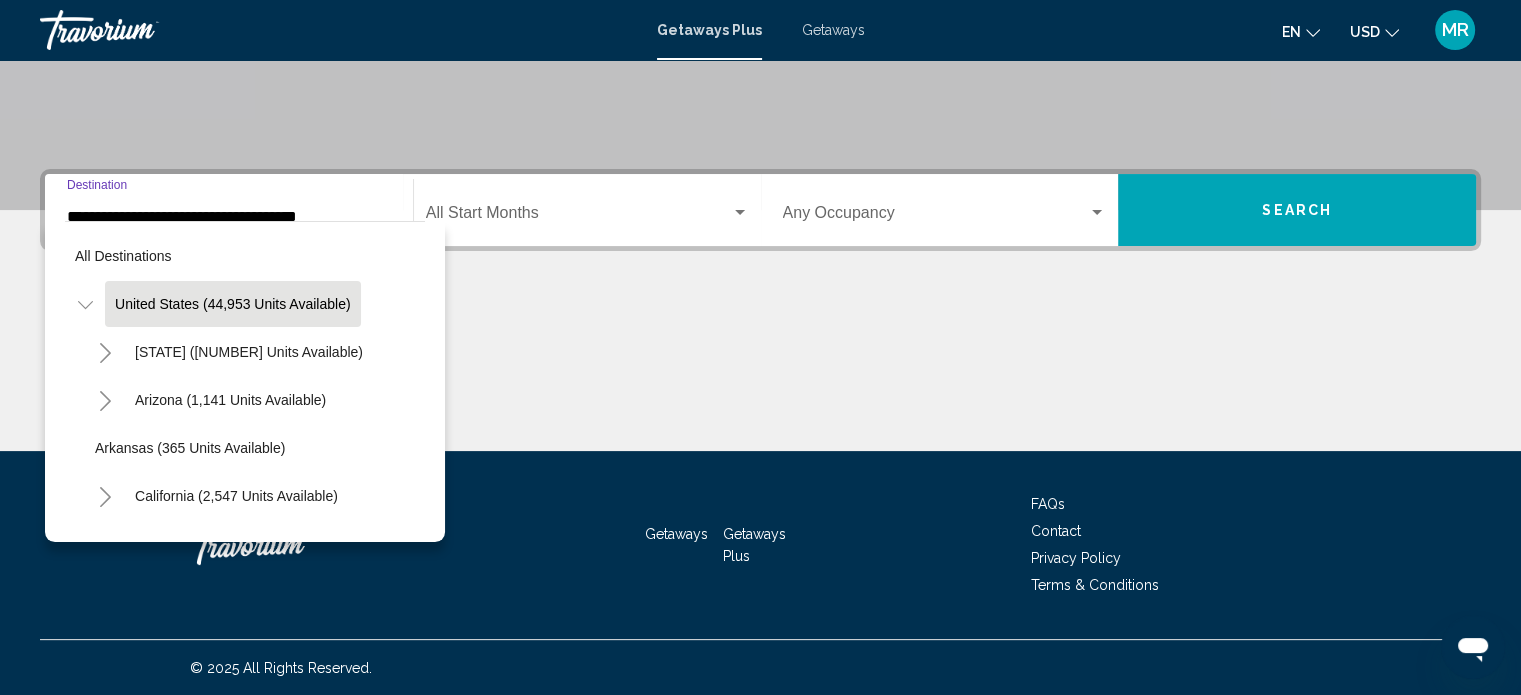 scroll, scrollTop: 346, scrollLeft: 0, axis: vertical 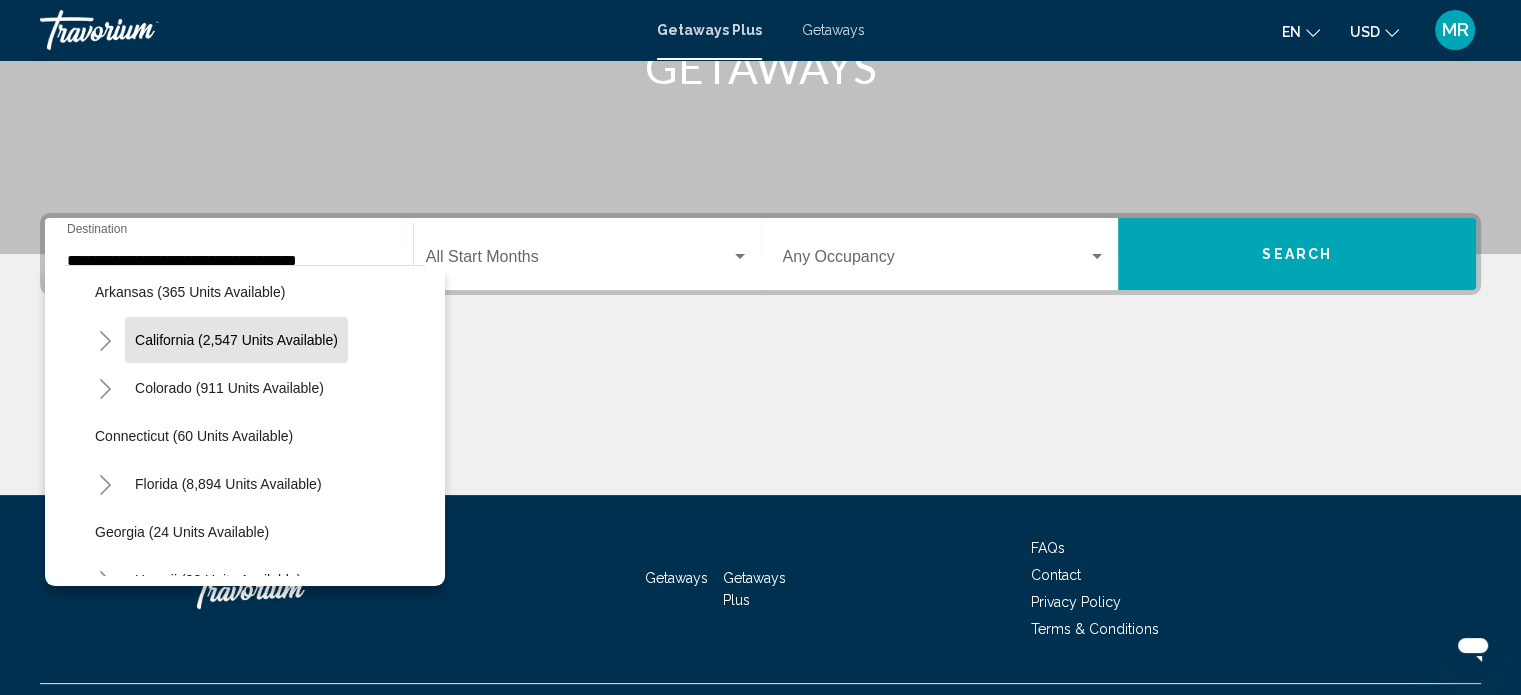 click on "California (2,547 units available)" 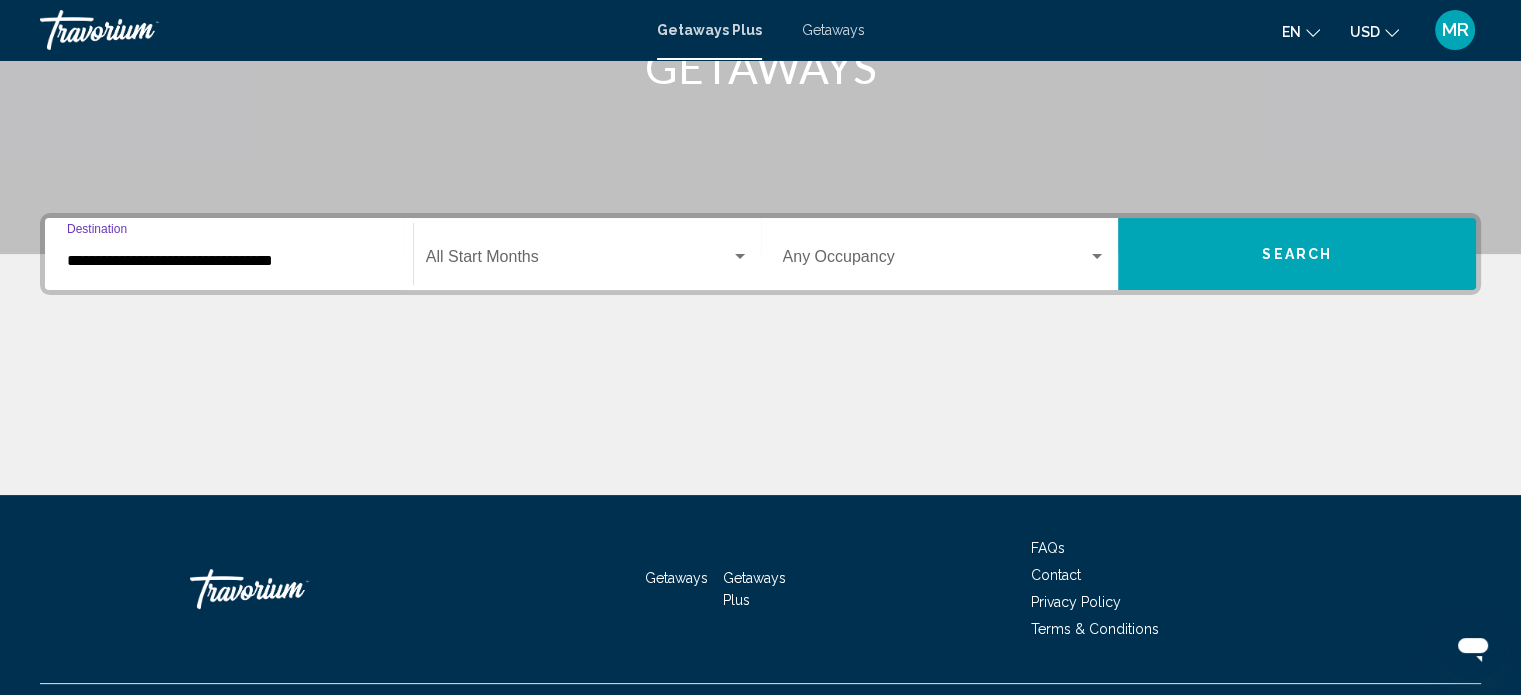 scroll, scrollTop: 390, scrollLeft: 0, axis: vertical 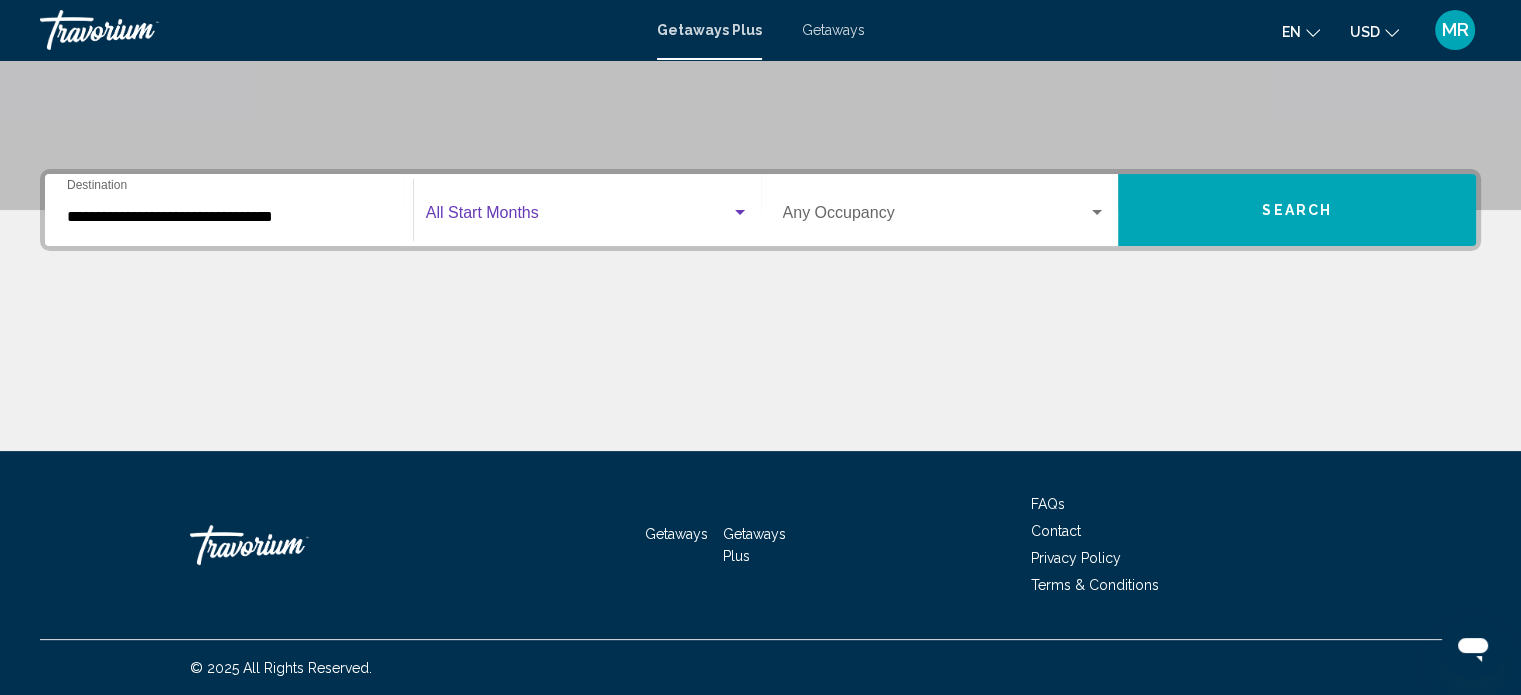 click at bounding box center [578, 217] 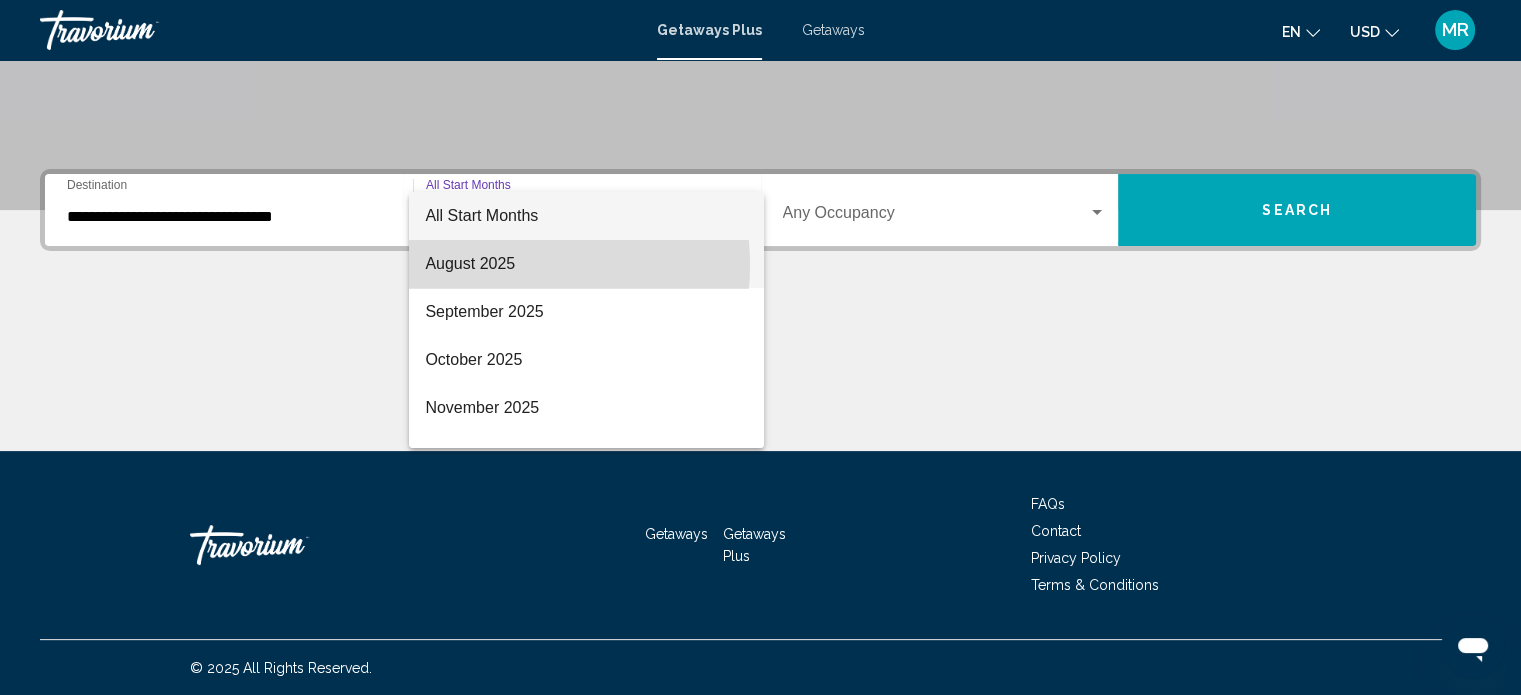 click on "August 2025" at bounding box center (586, 264) 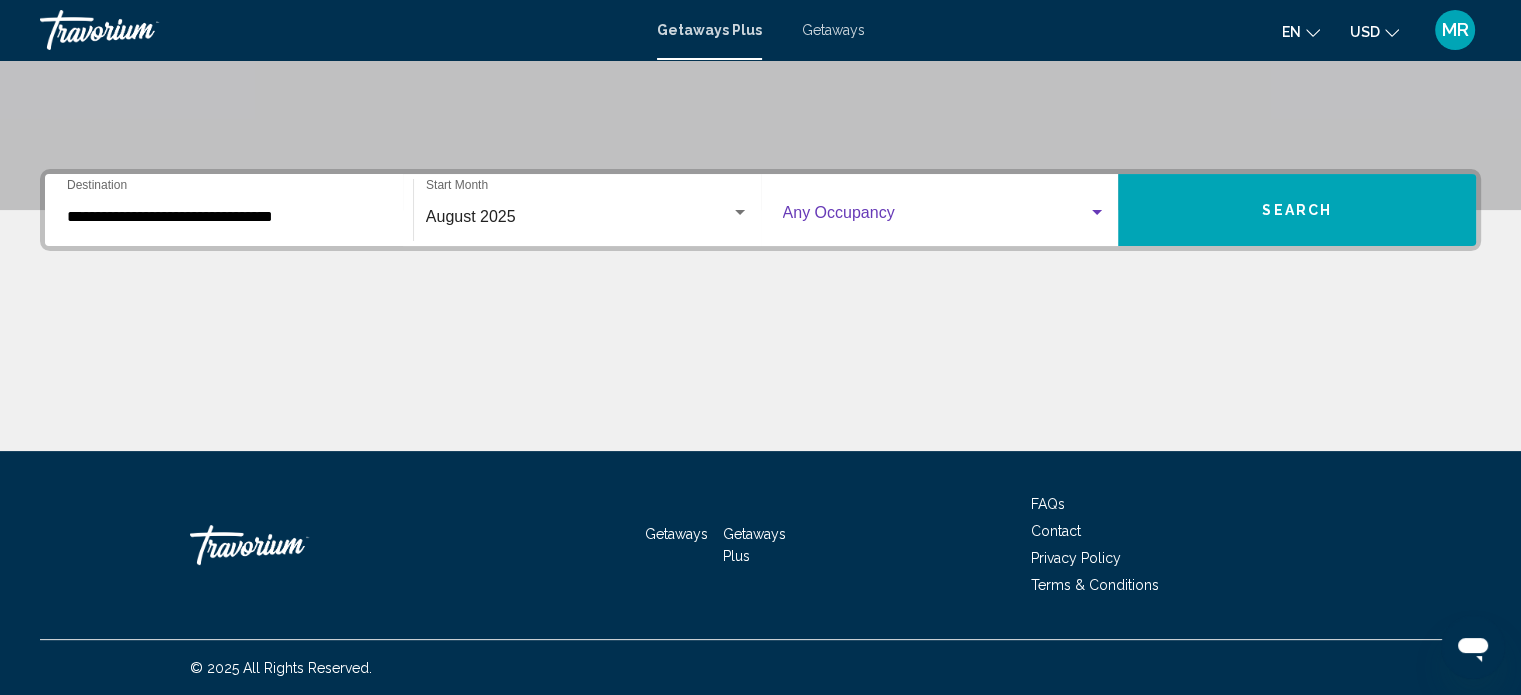 click at bounding box center [936, 217] 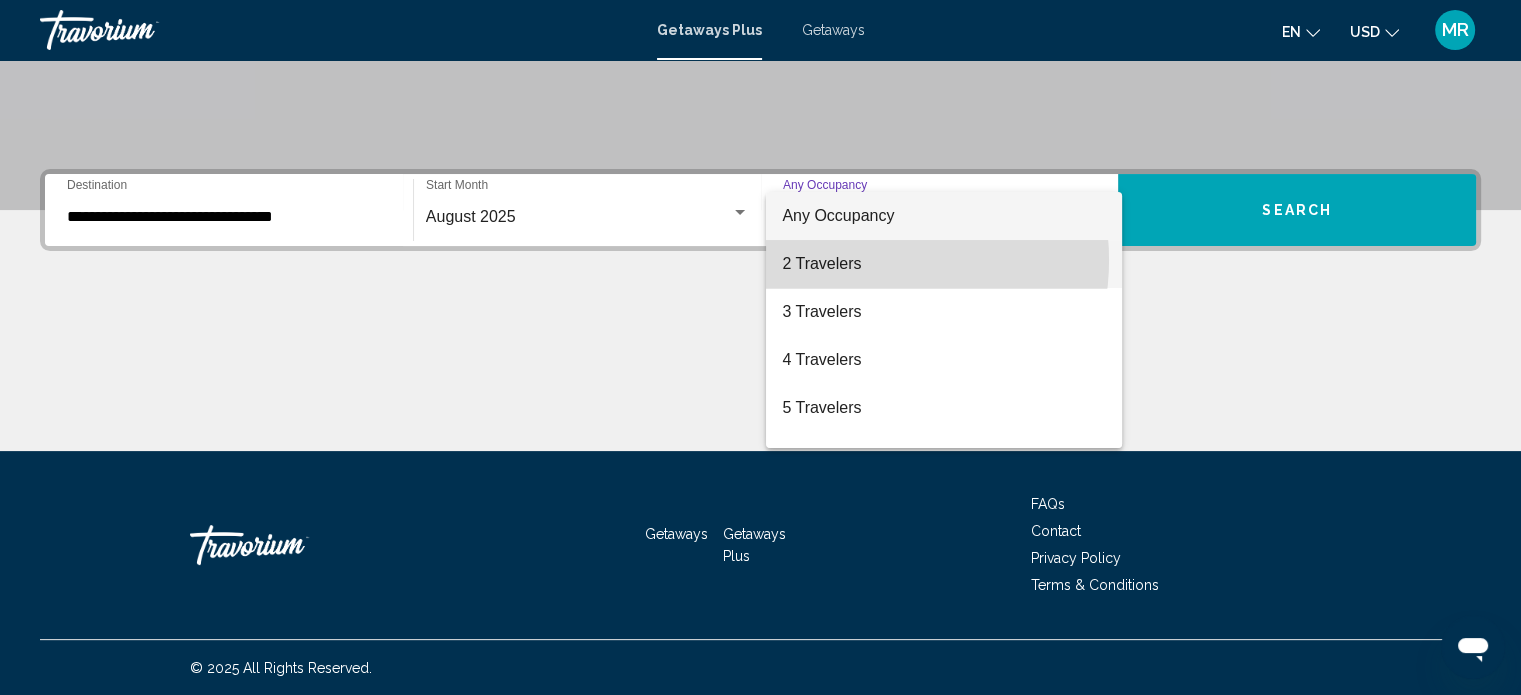 click on "2 Travelers" at bounding box center [944, 264] 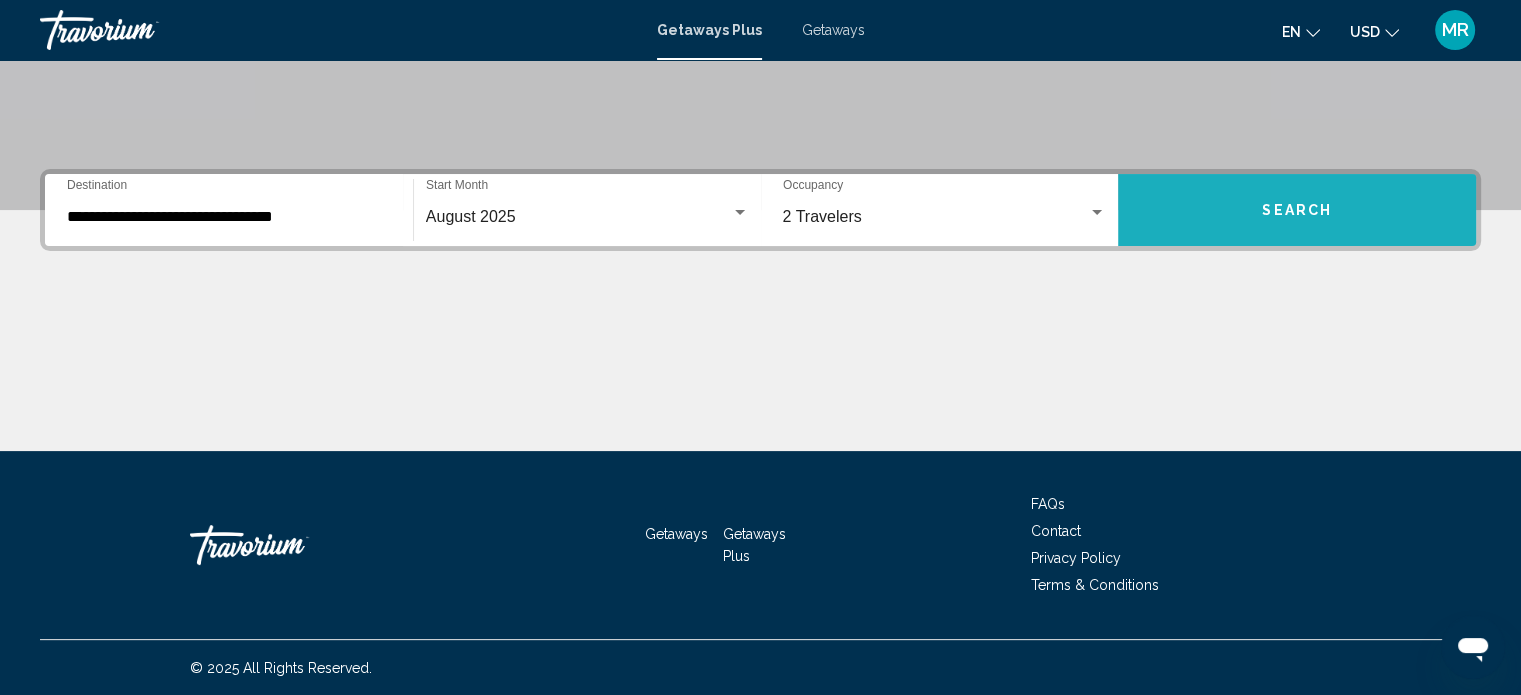 click on "Search" at bounding box center (1297, 210) 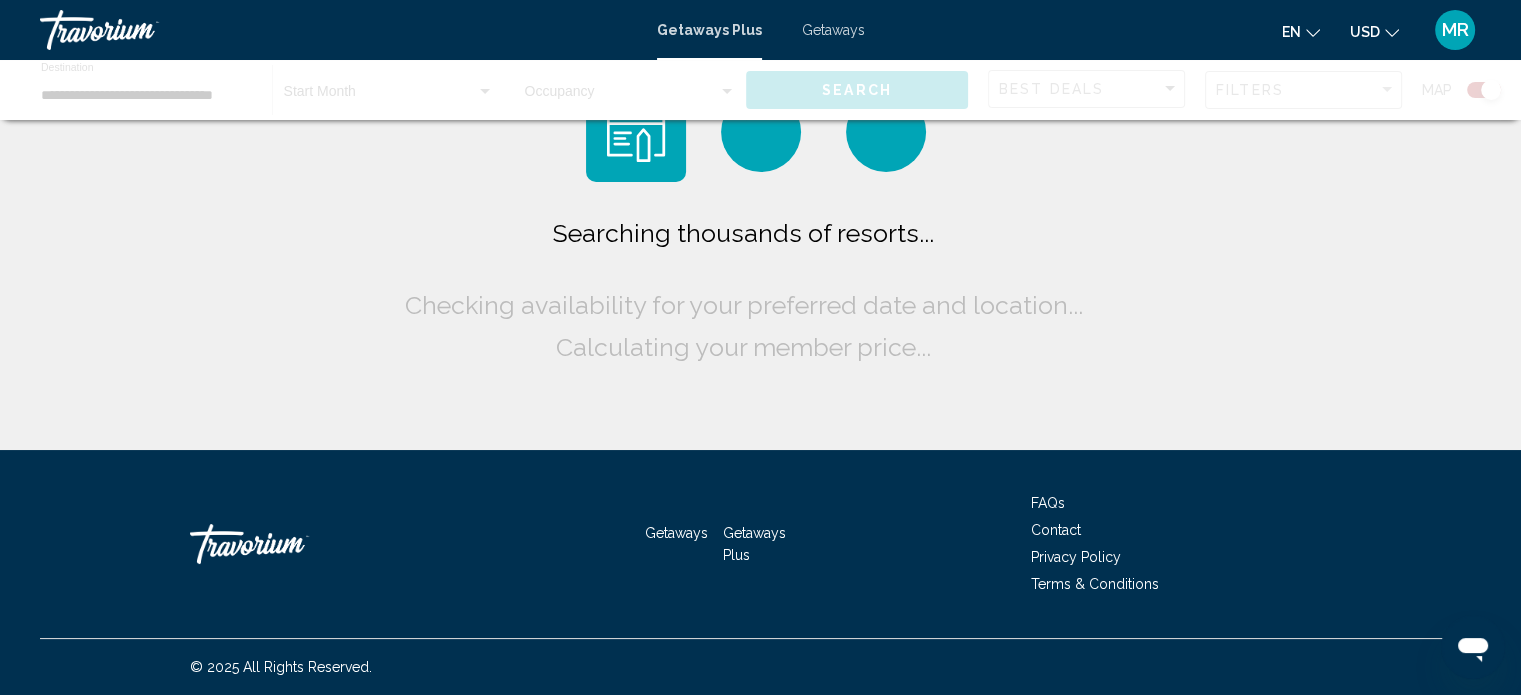 scroll, scrollTop: 0, scrollLeft: 0, axis: both 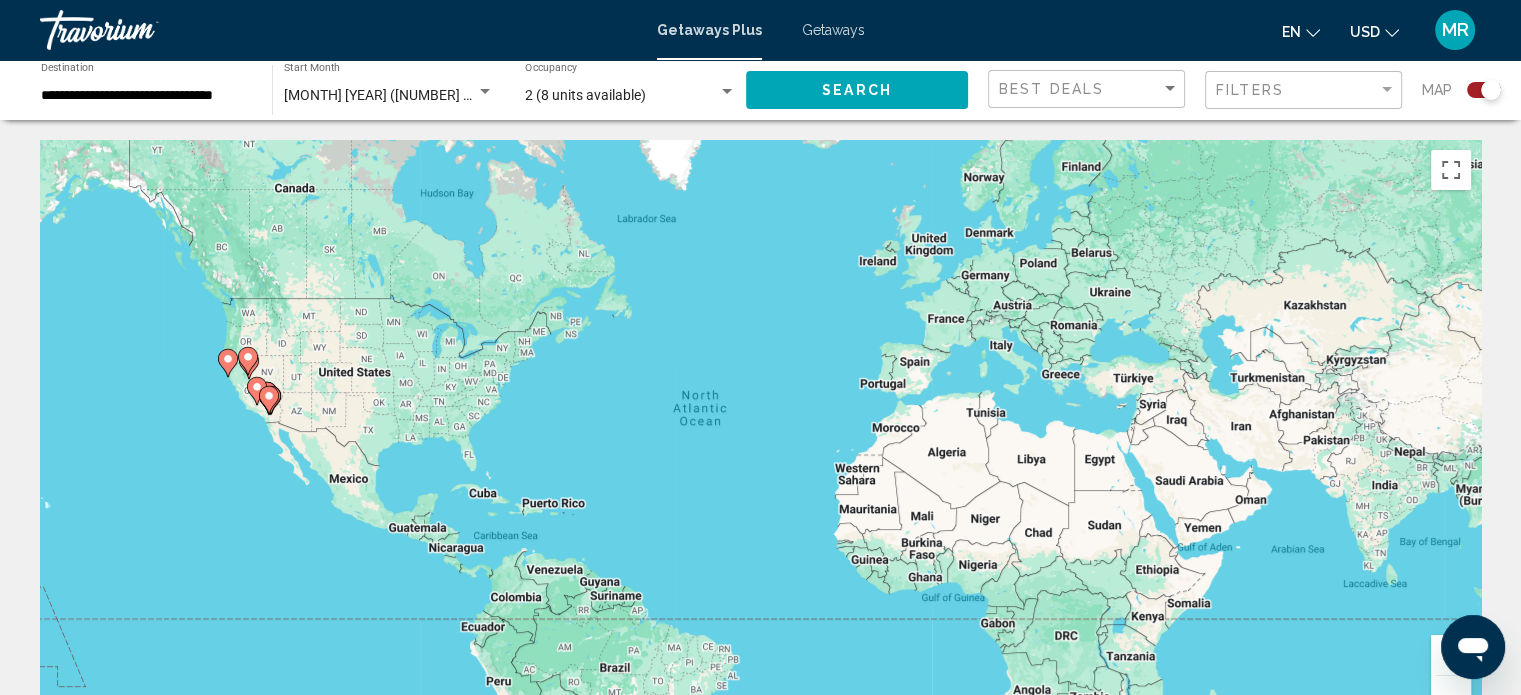 click on "To activate drag with keyboard, press Alt + Enter. Once in keyboard drag state, use the arrow keys to move the marker. To complete the drag, press the Enter key. To cancel, press Escape." at bounding box center [760, 440] 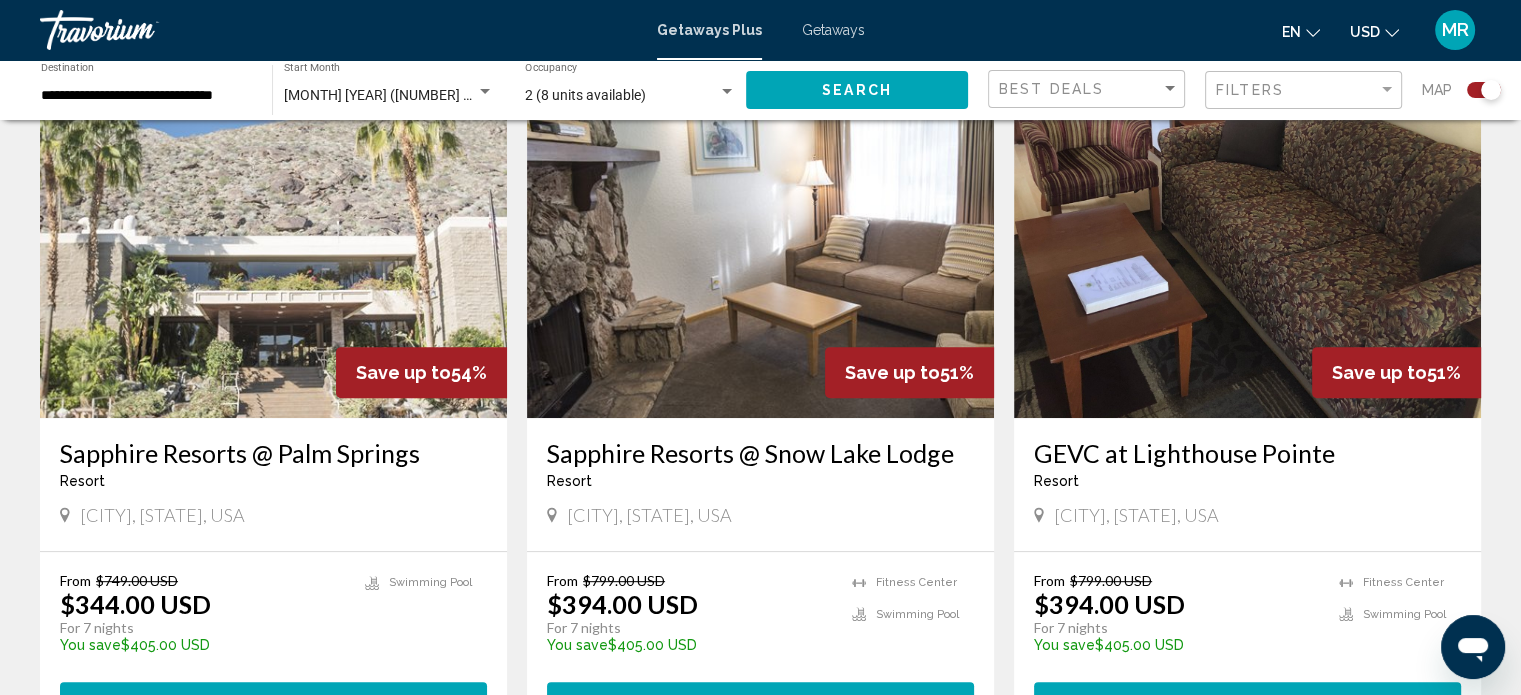 scroll, scrollTop: 733, scrollLeft: 0, axis: vertical 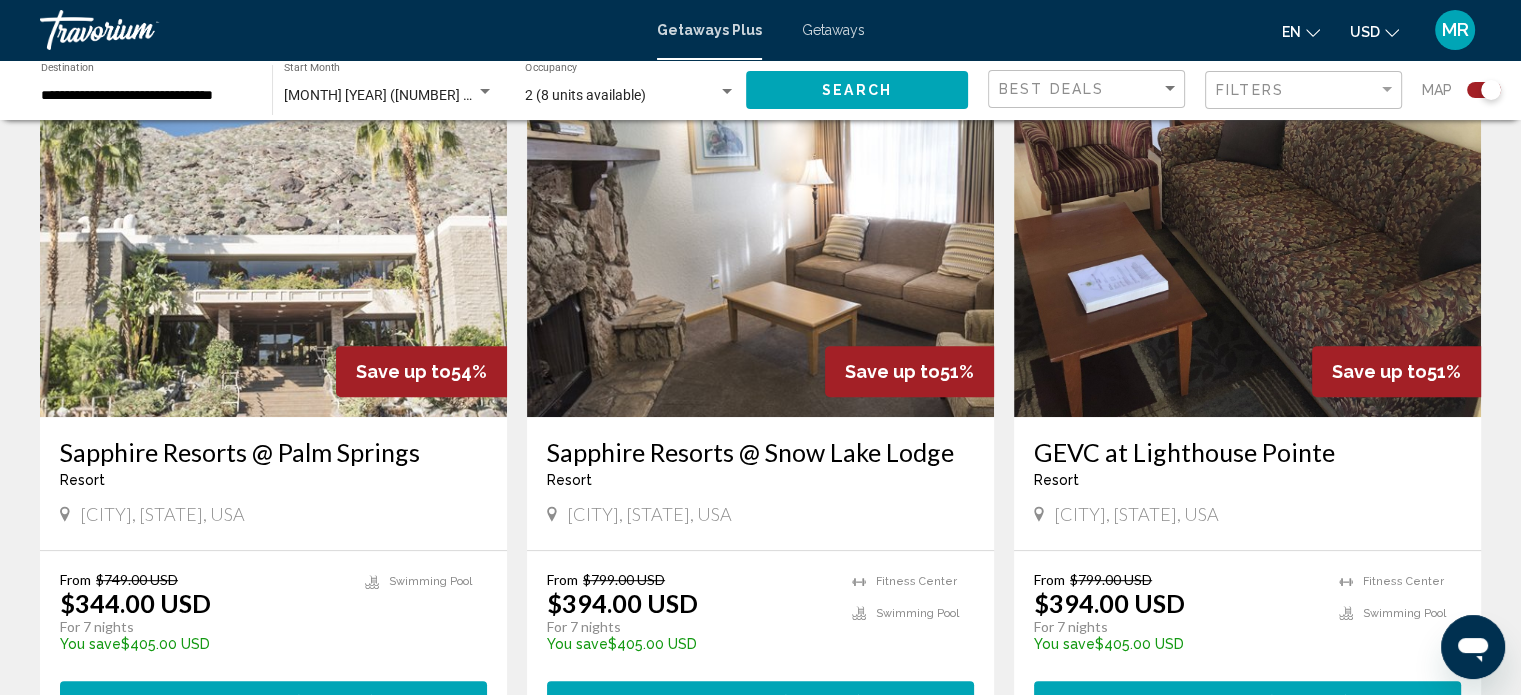 click on "Sapphire Resorts @ Palm Springs" at bounding box center [273, 452] 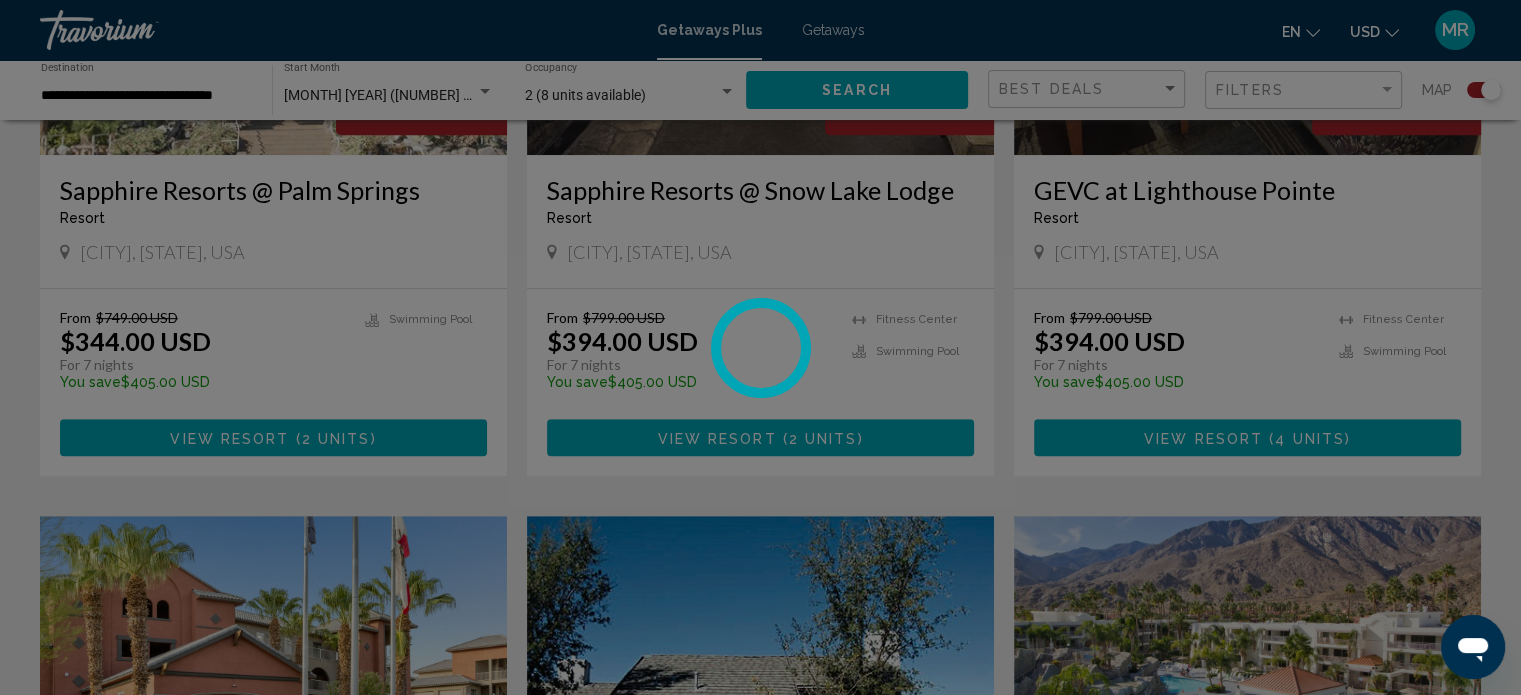 scroll, scrollTop: 1025, scrollLeft: 0, axis: vertical 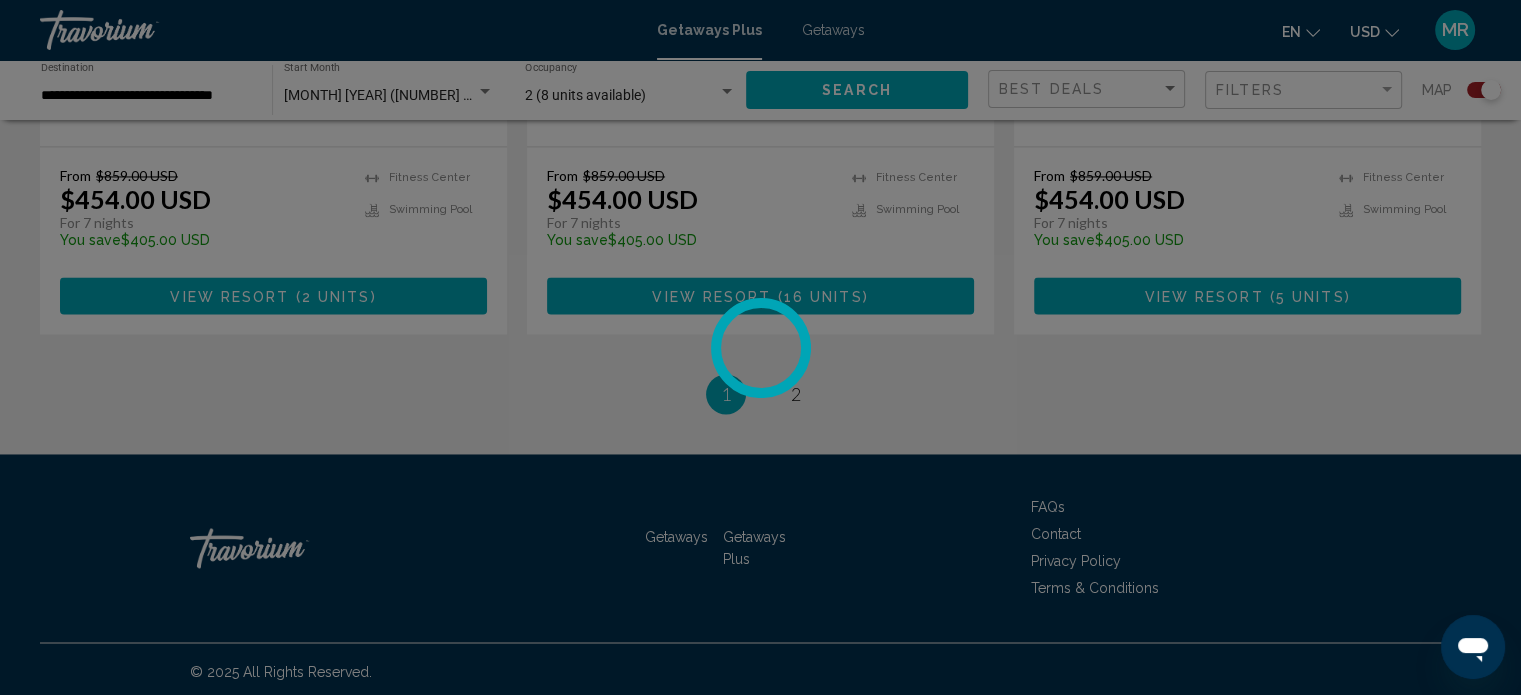 click at bounding box center (761, 348) 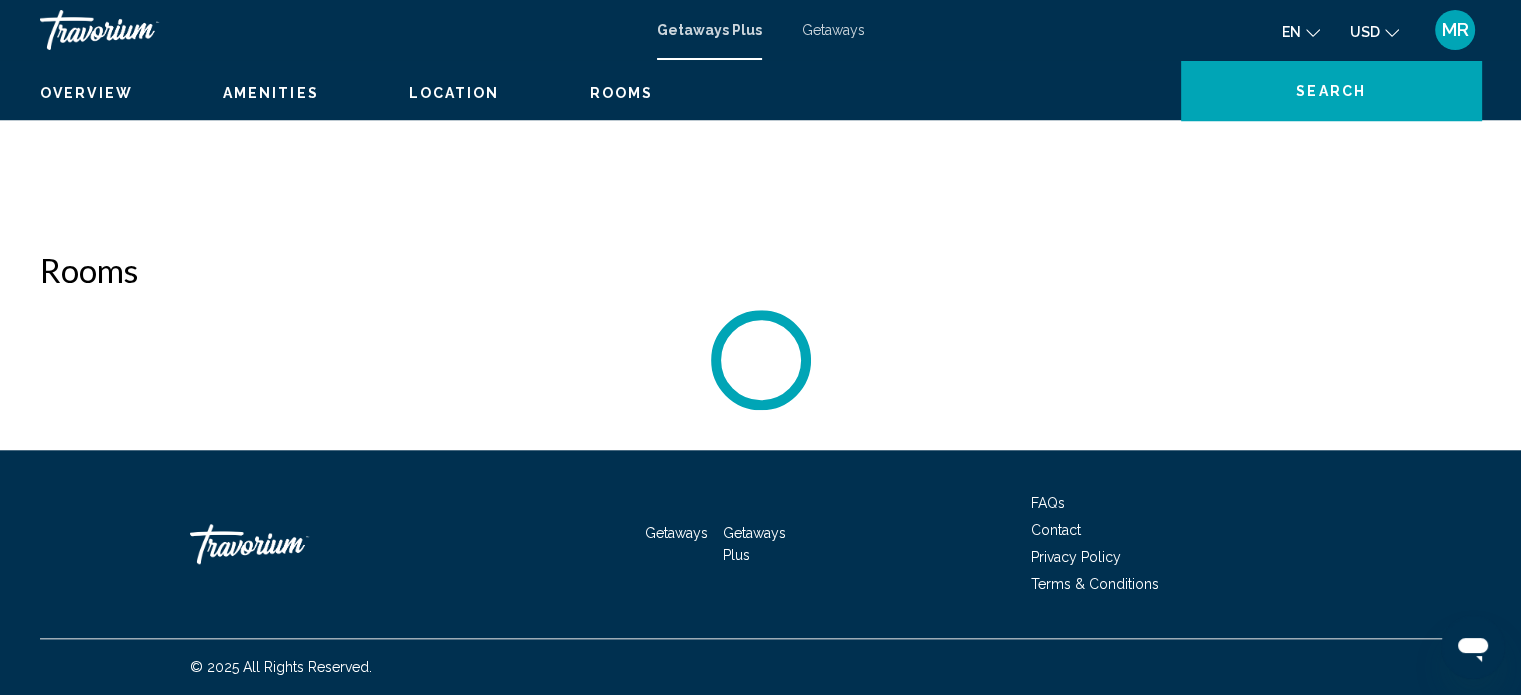scroll, scrollTop: 0, scrollLeft: 0, axis: both 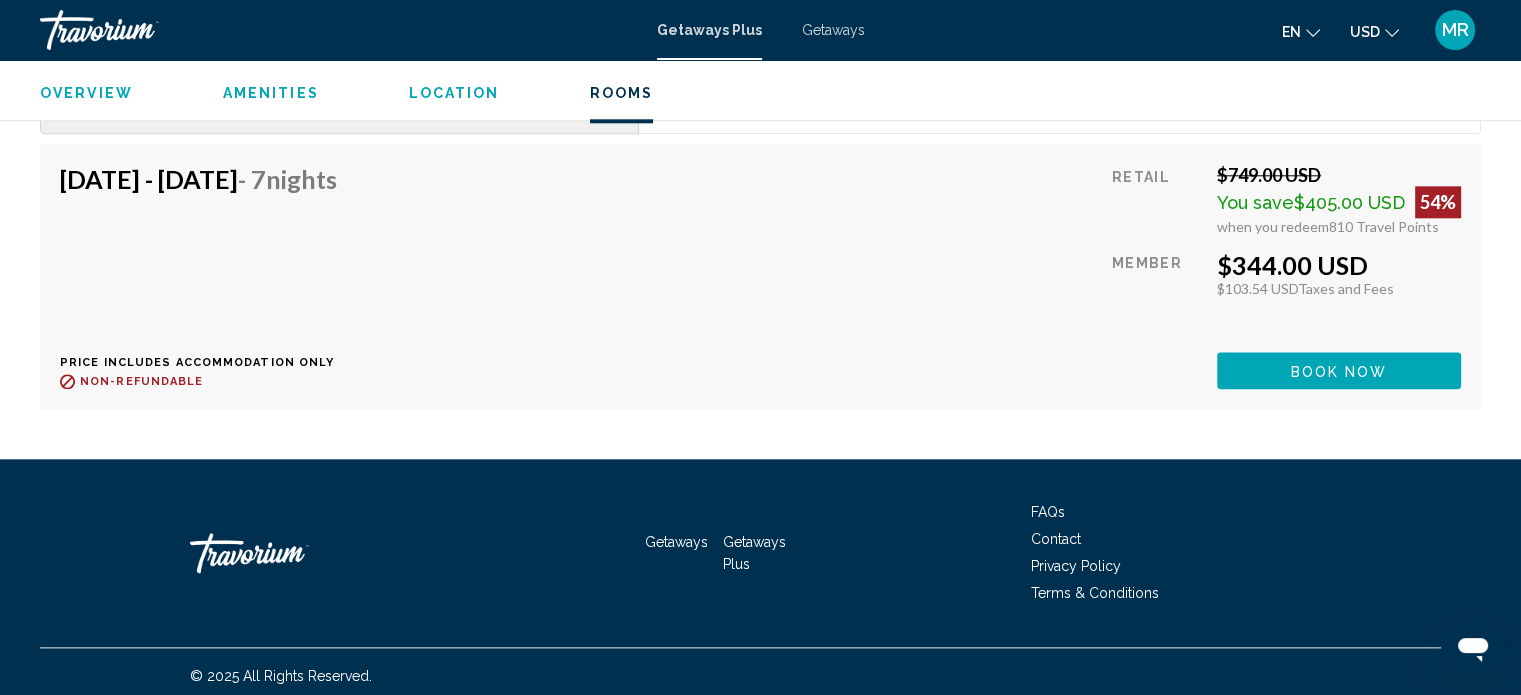 click on "Getaways" at bounding box center [833, 30] 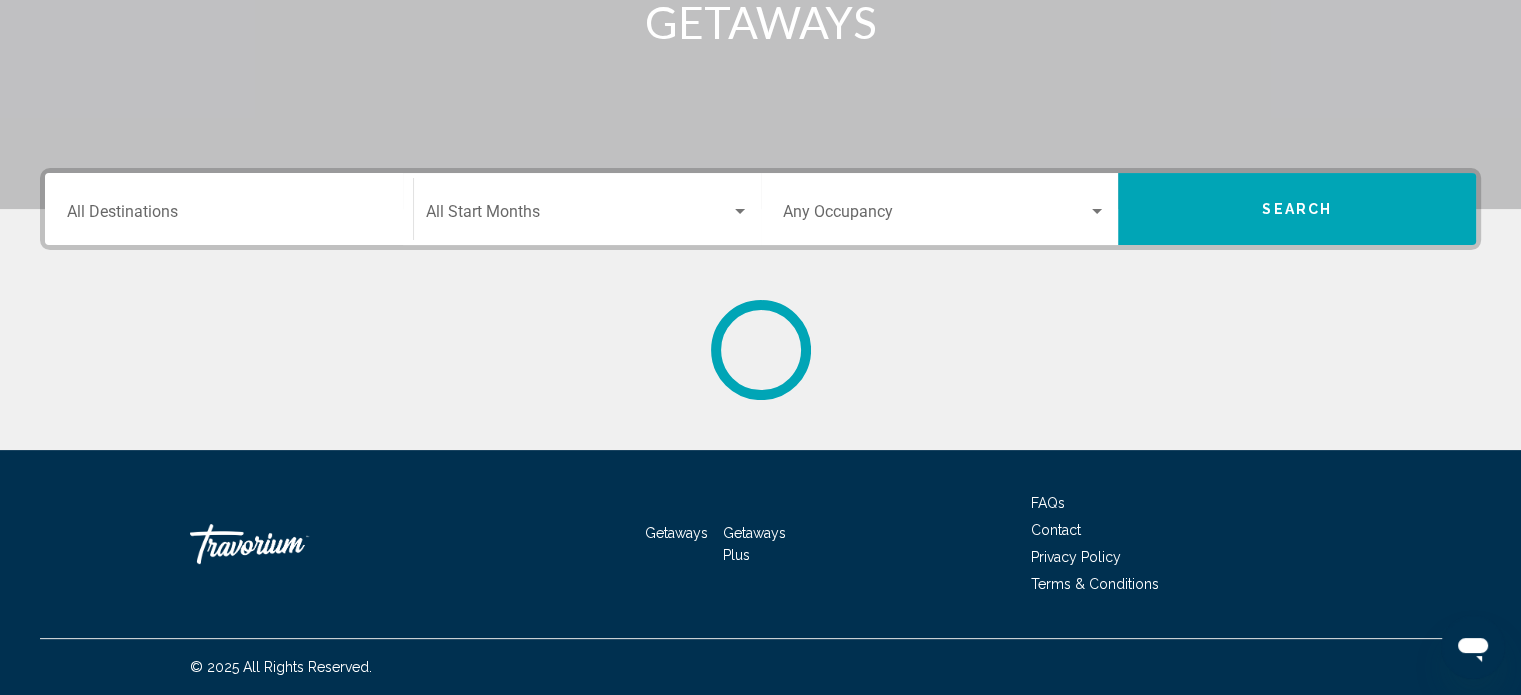 scroll, scrollTop: 0, scrollLeft: 0, axis: both 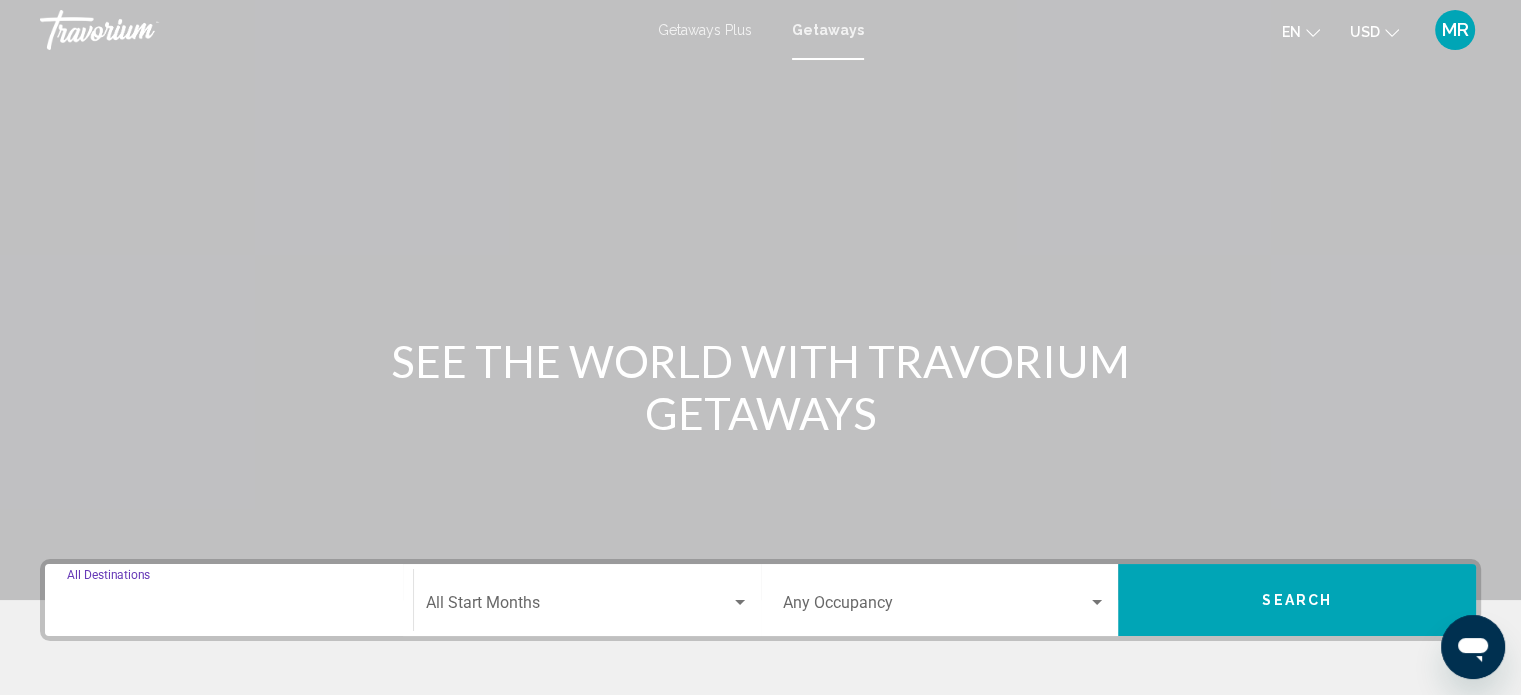 click on "Destination All Destinations" at bounding box center (229, 607) 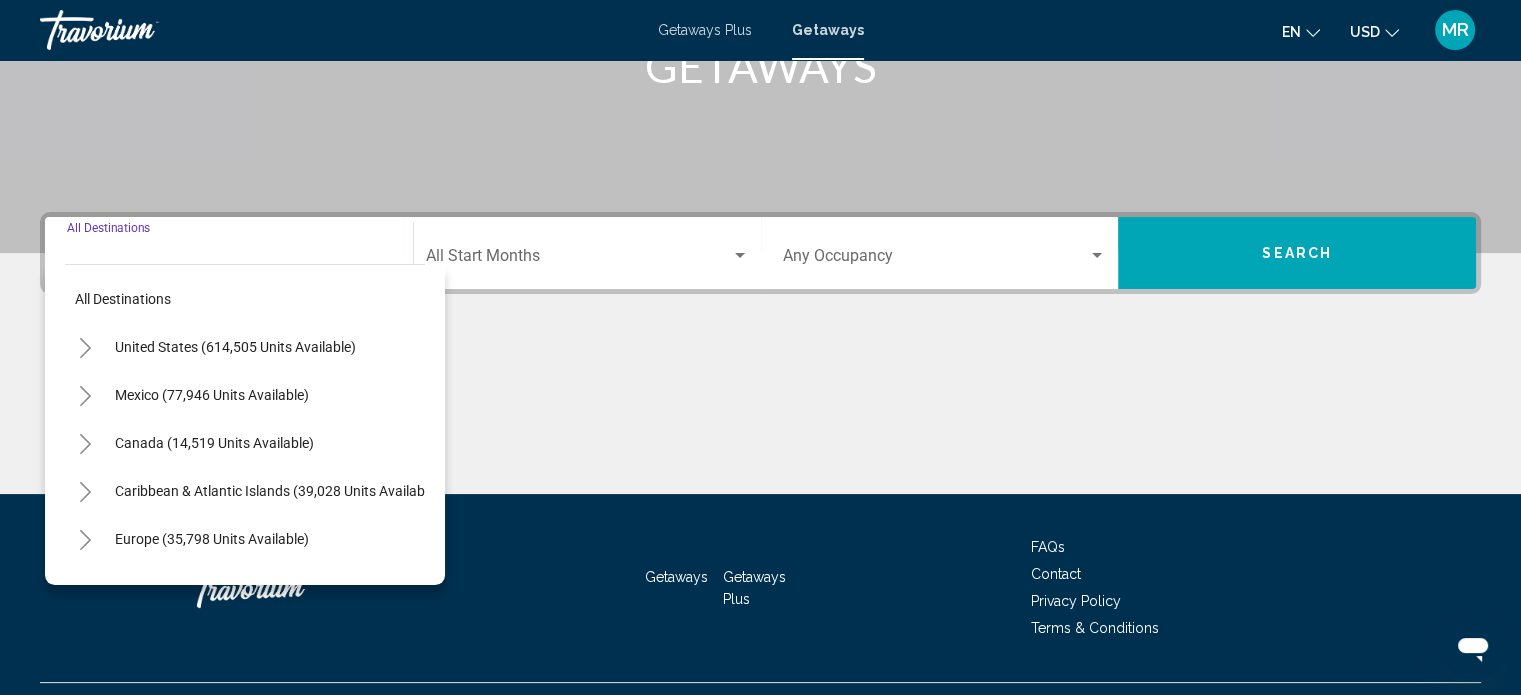 scroll, scrollTop: 390, scrollLeft: 0, axis: vertical 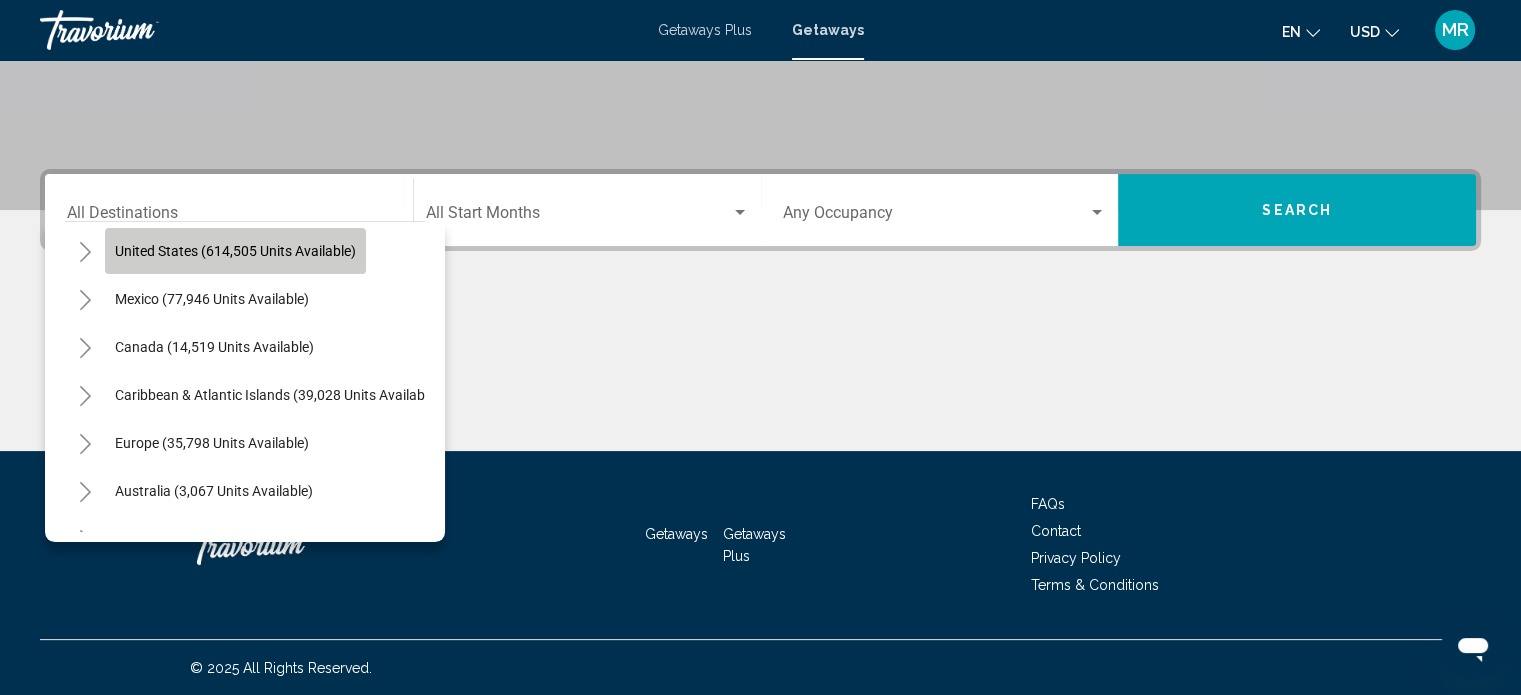 click on "United States (614,505 units available)" 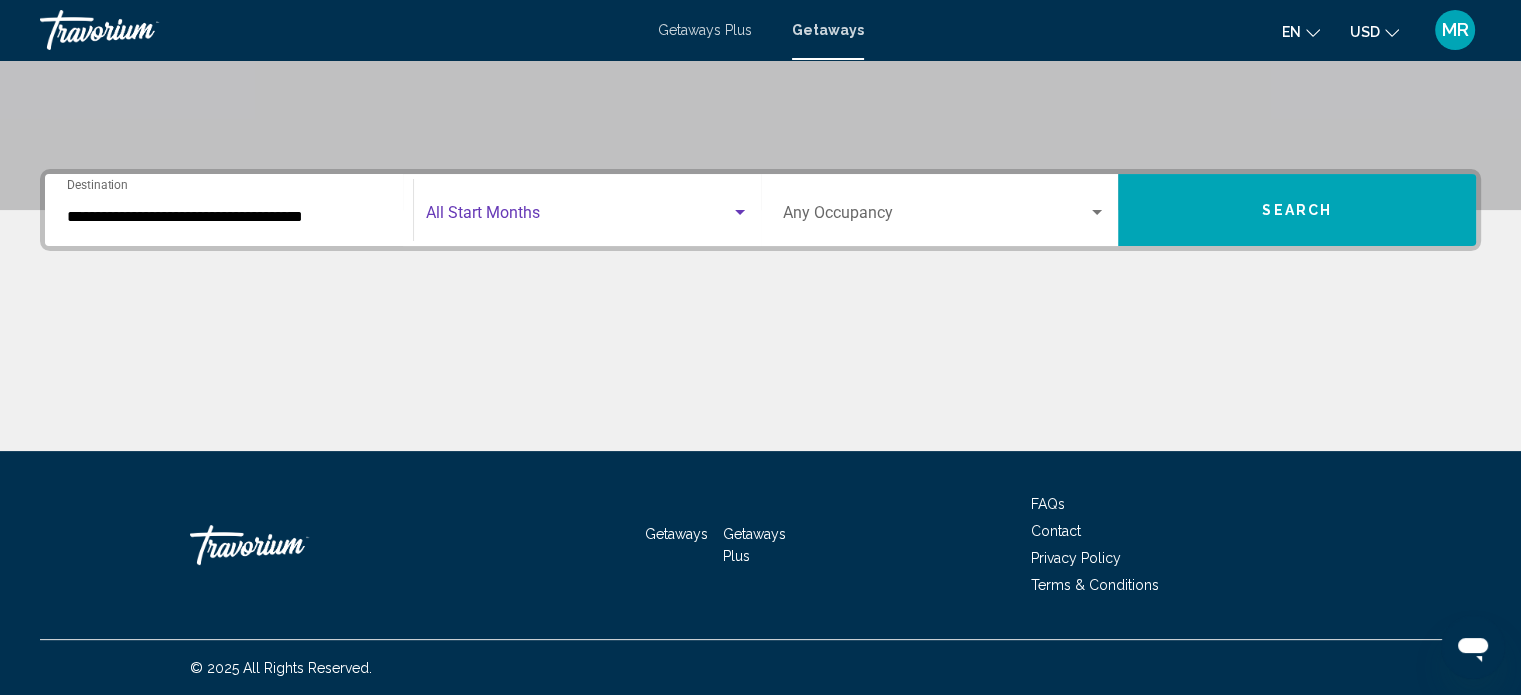 click at bounding box center [578, 217] 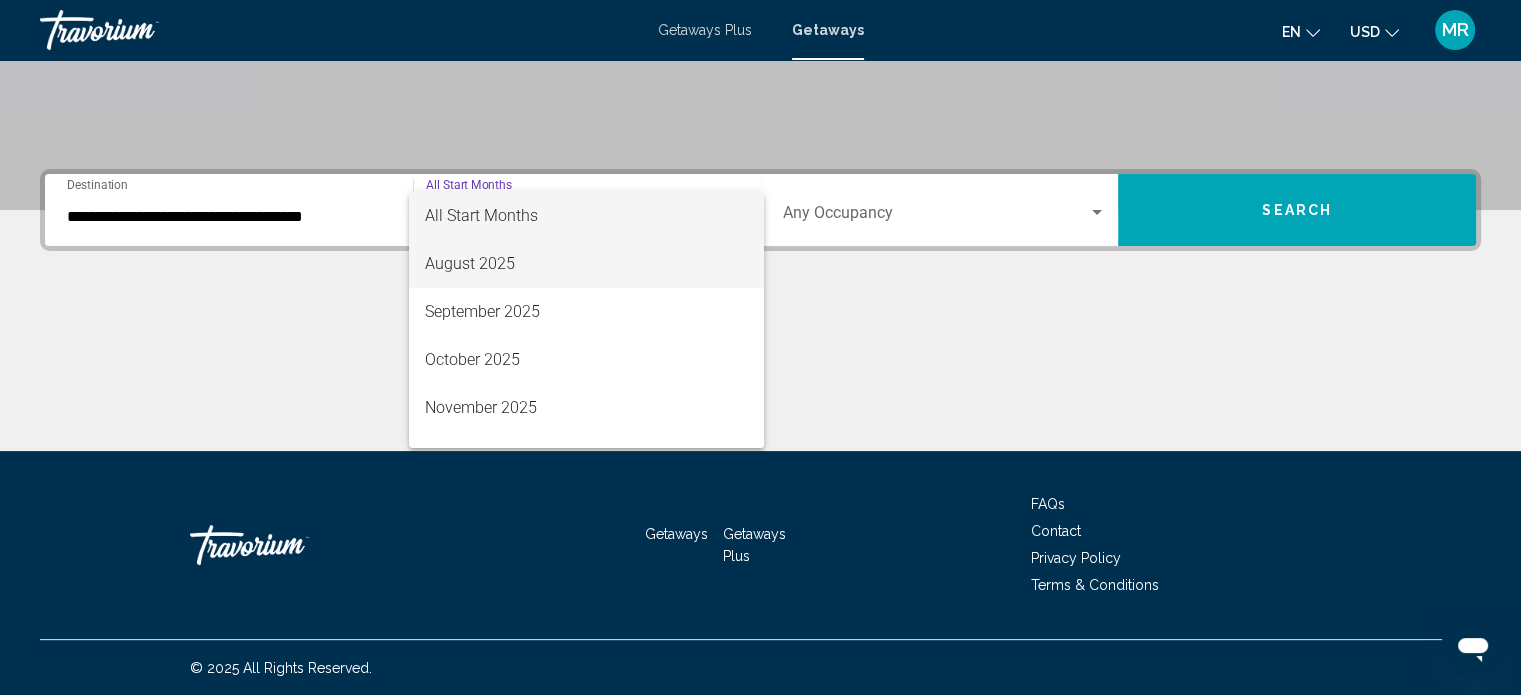 click on "August 2025" at bounding box center [586, 264] 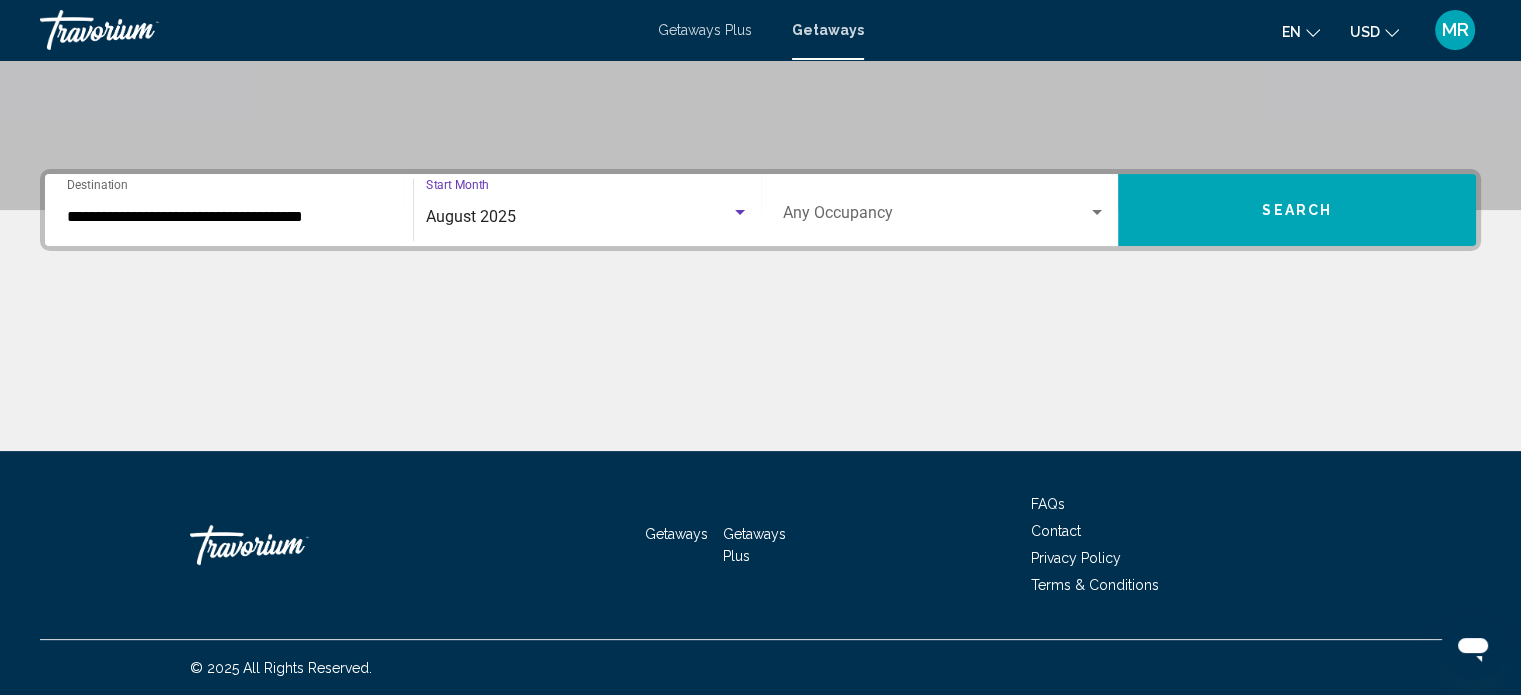 click at bounding box center [936, 217] 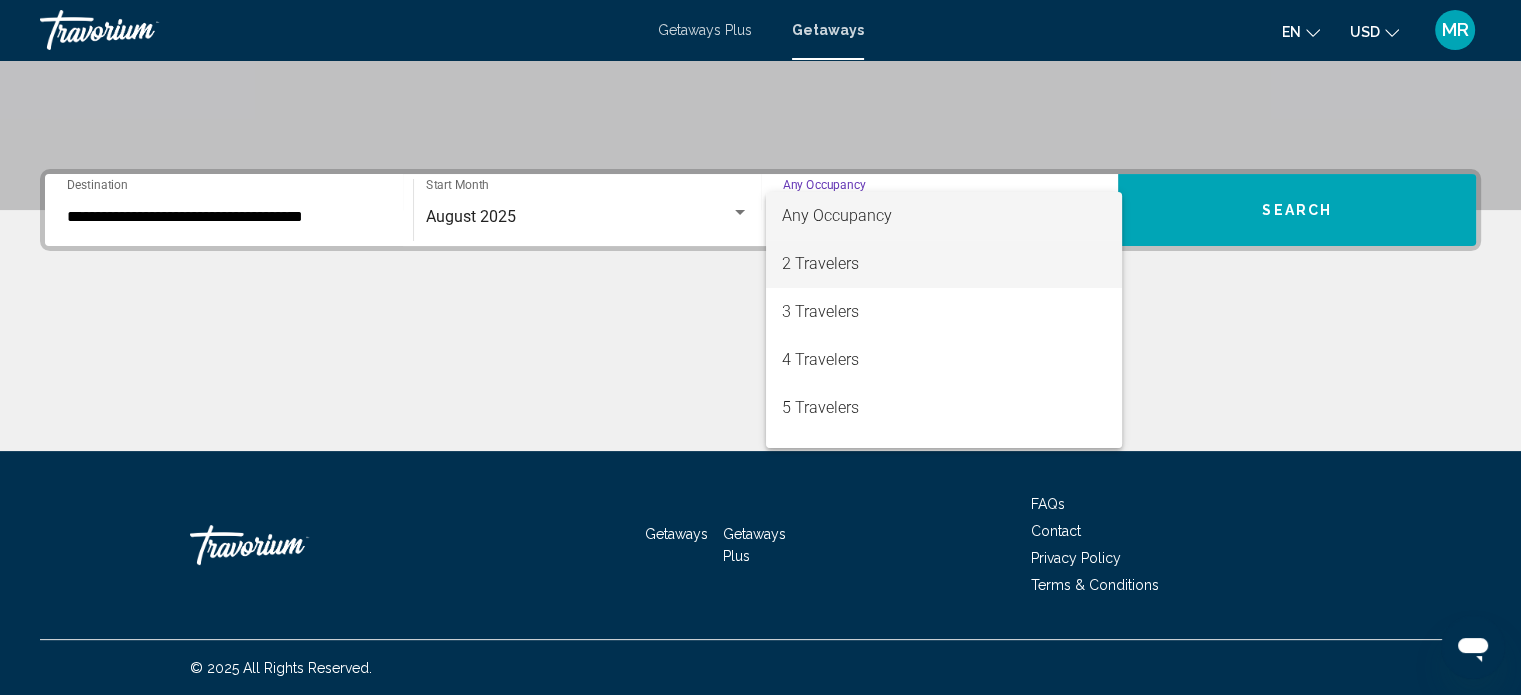 click on "2 Travelers" at bounding box center [944, 264] 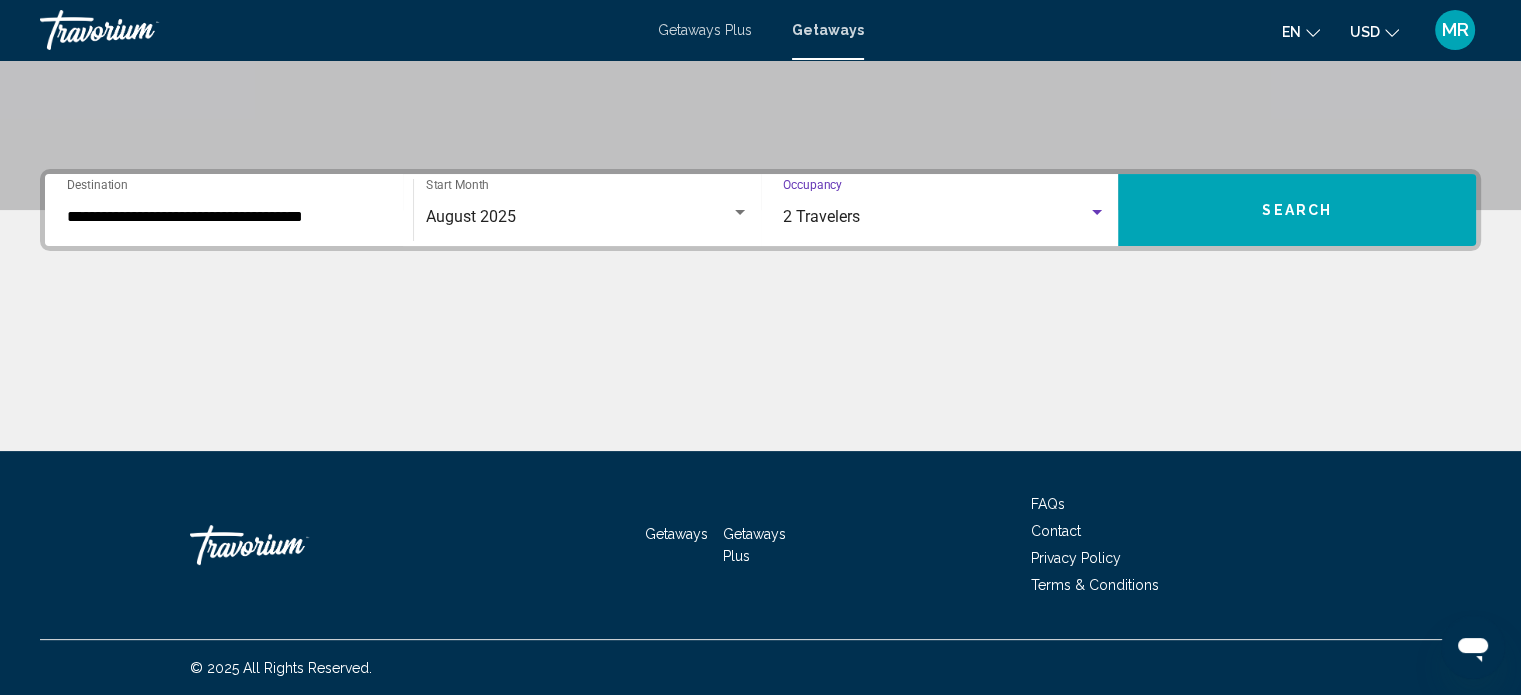 click on "Search" at bounding box center [1297, 210] 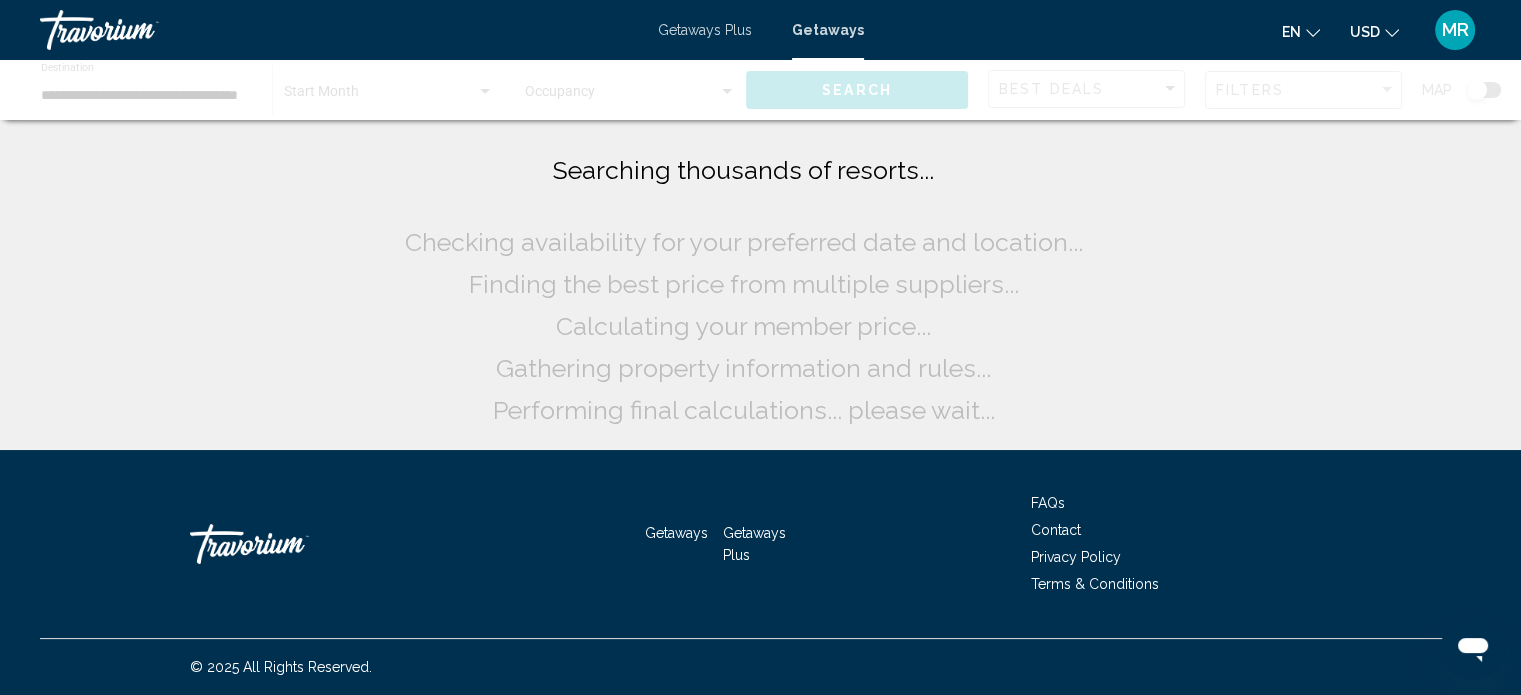 scroll, scrollTop: 0, scrollLeft: 0, axis: both 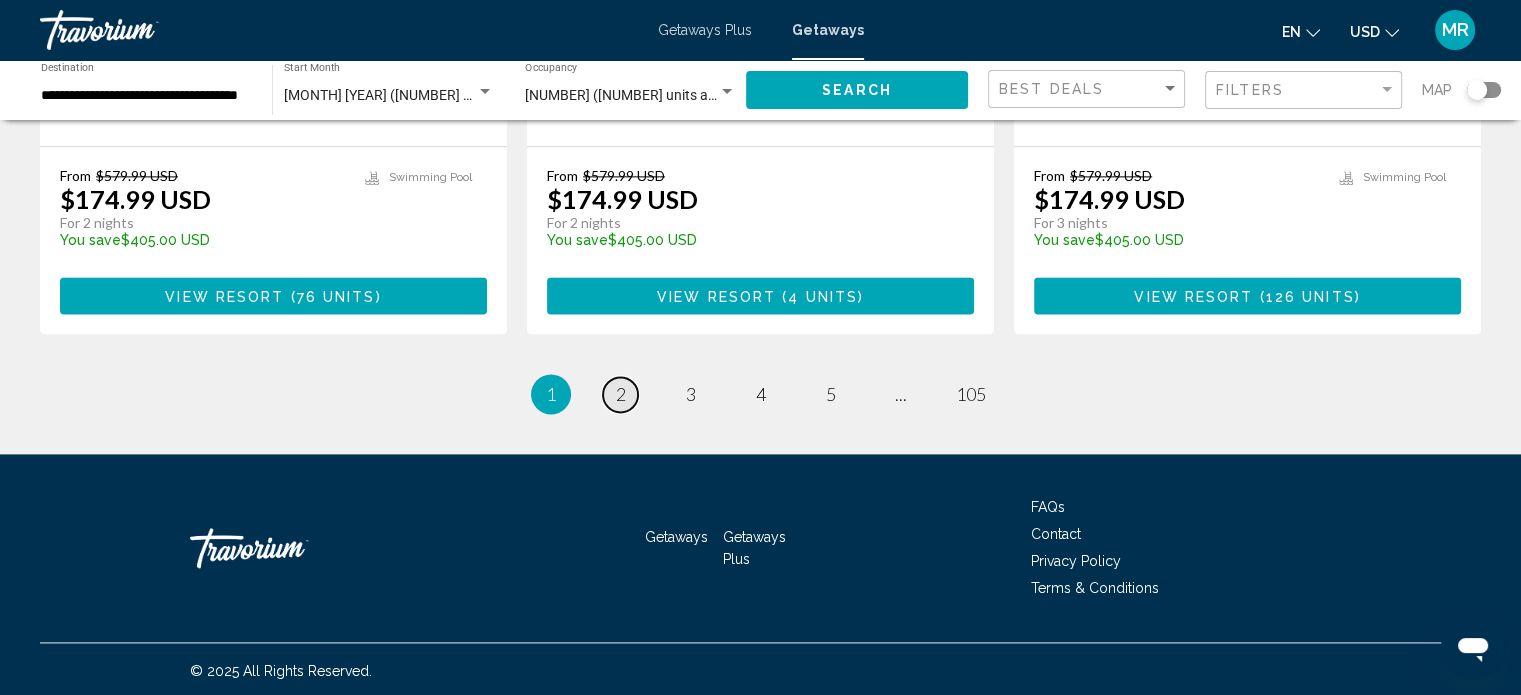 click on "2" at bounding box center [621, 394] 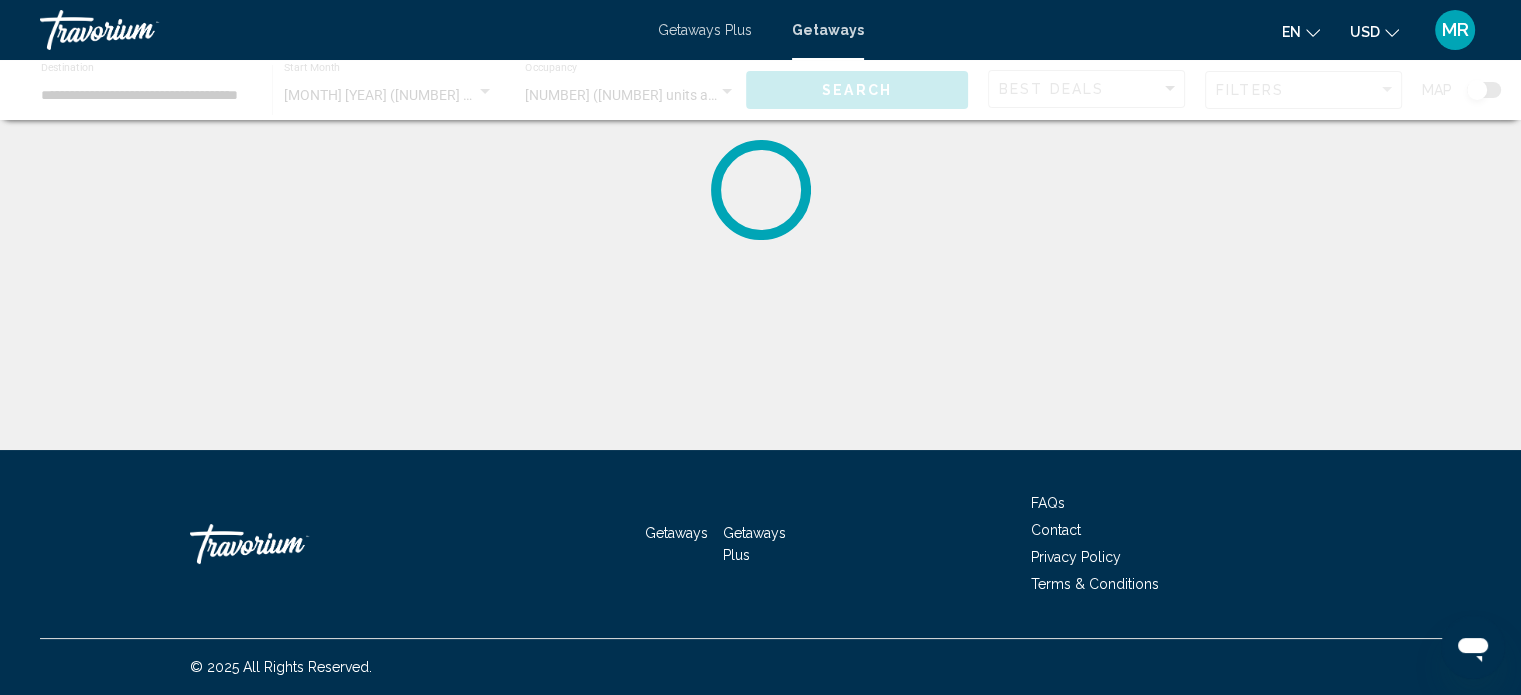 scroll, scrollTop: 0, scrollLeft: 0, axis: both 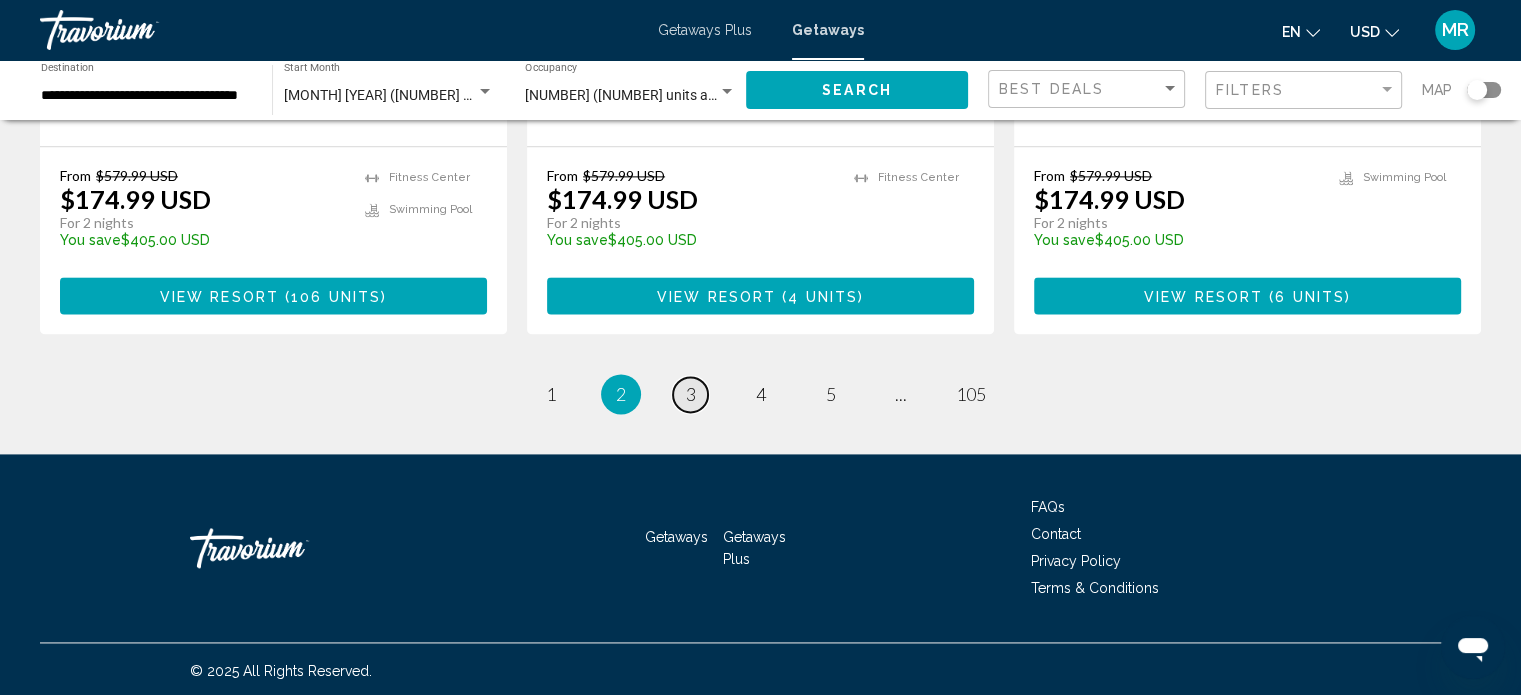 click on "page  3" at bounding box center [690, 394] 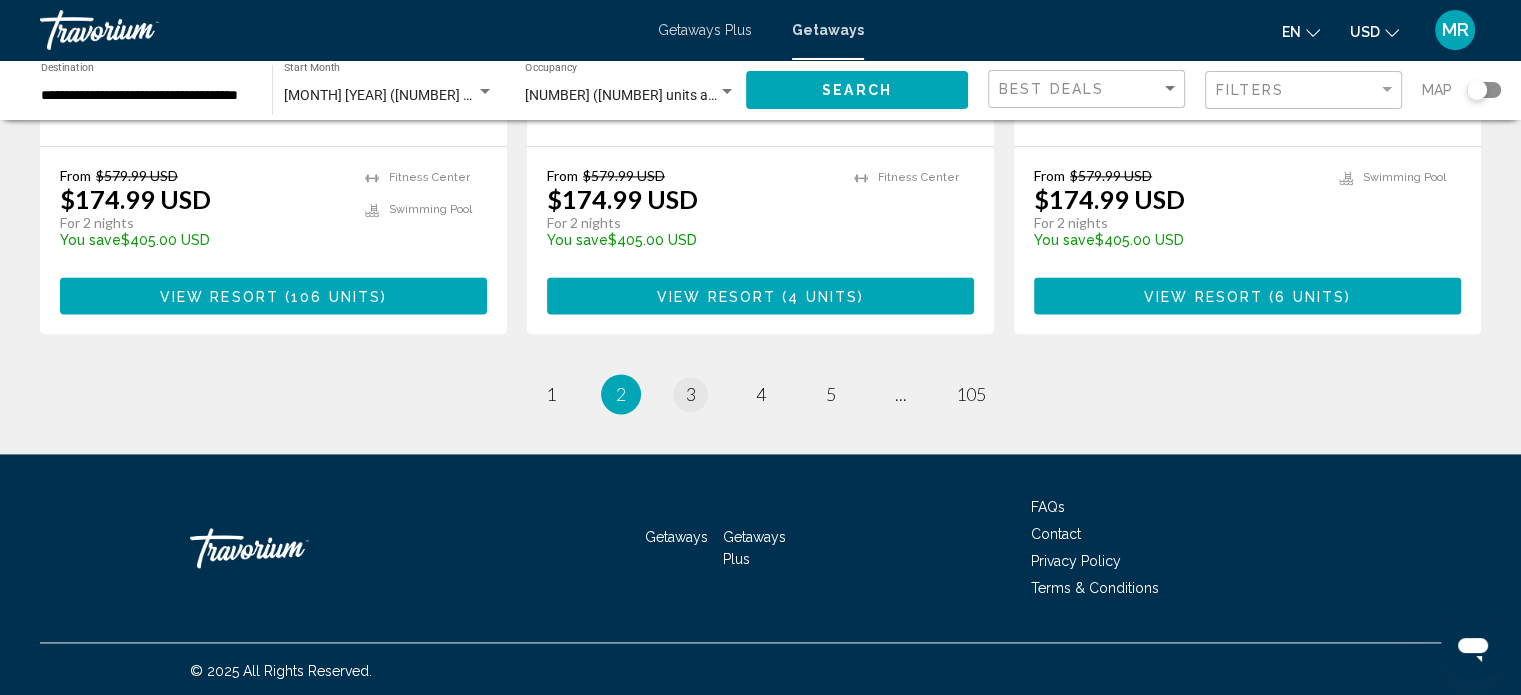 scroll, scrollTop: 0, scrollLeft: 0, axis: both 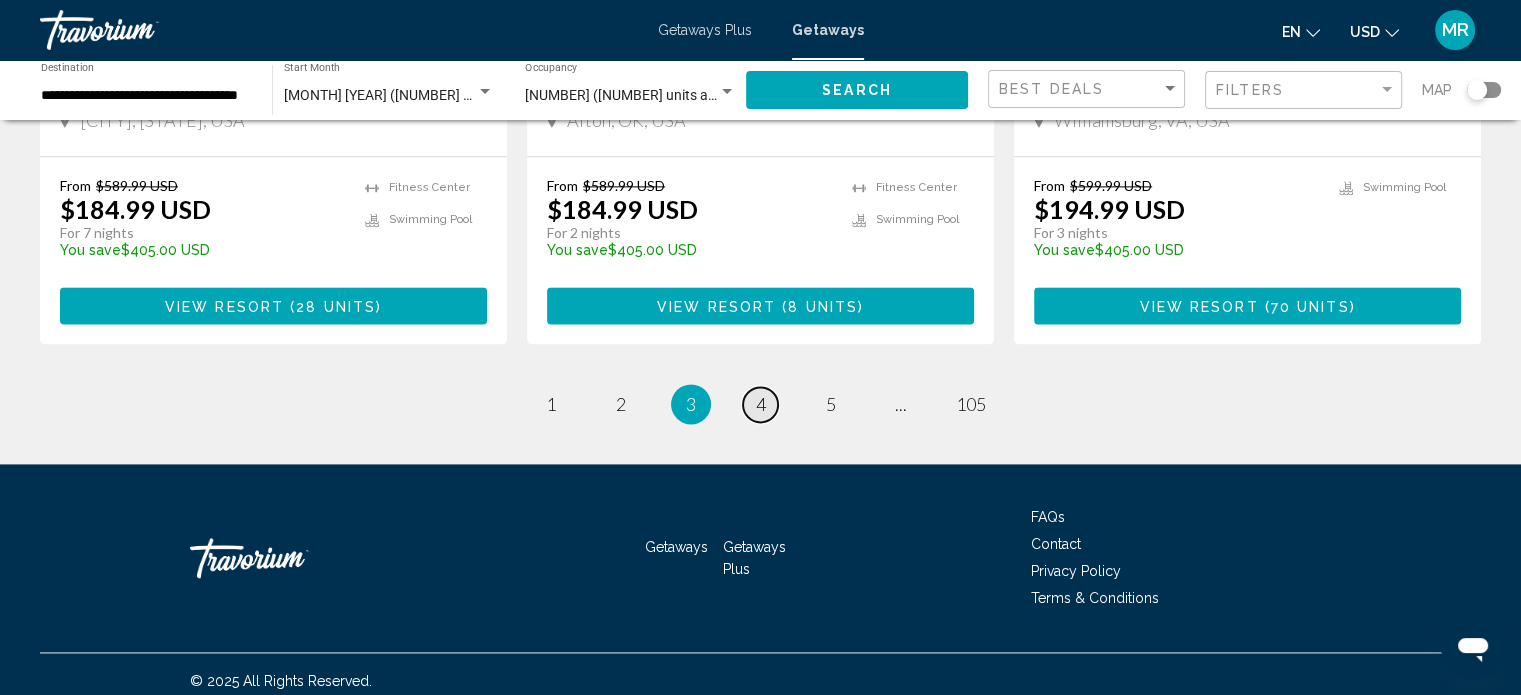 click on "4" at bounding box center (761, 404) 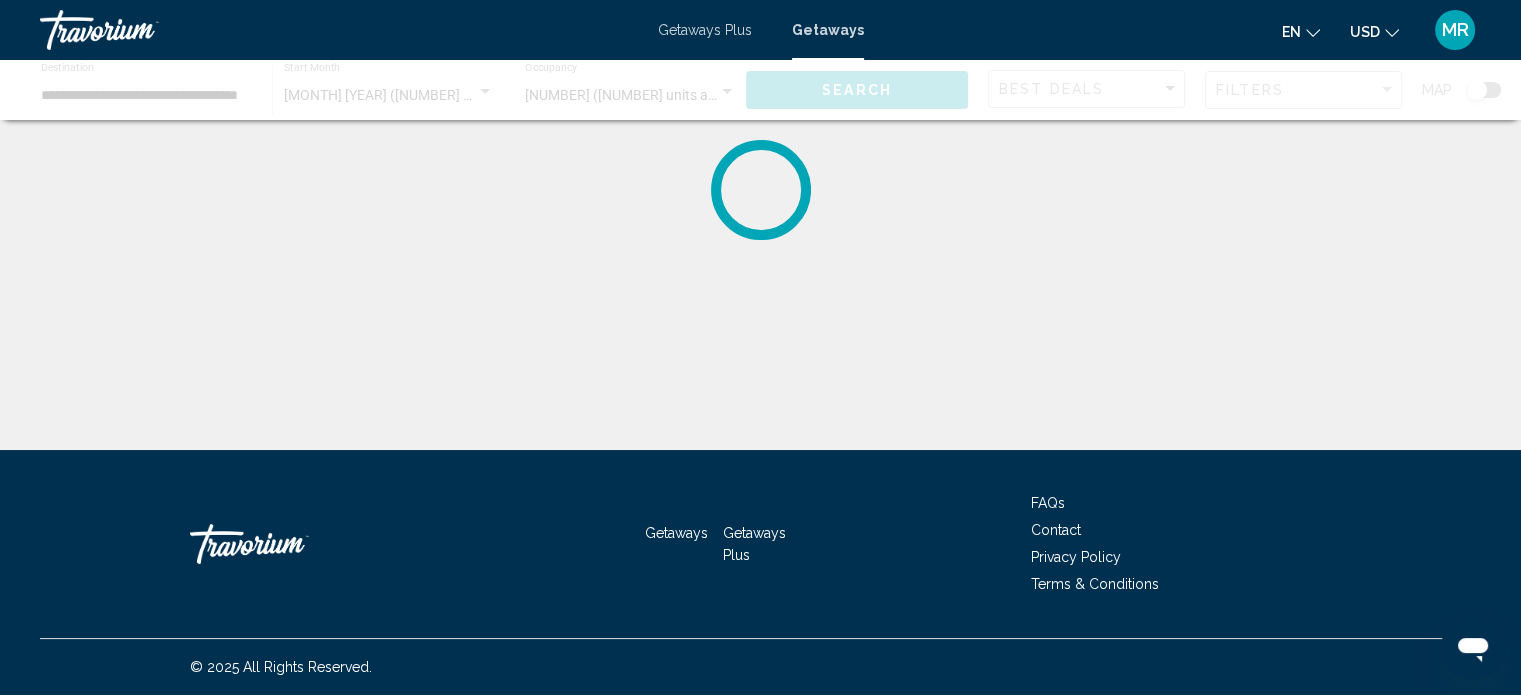 scroll, scrollTop: 0, scrollLeft: 0, axis: both 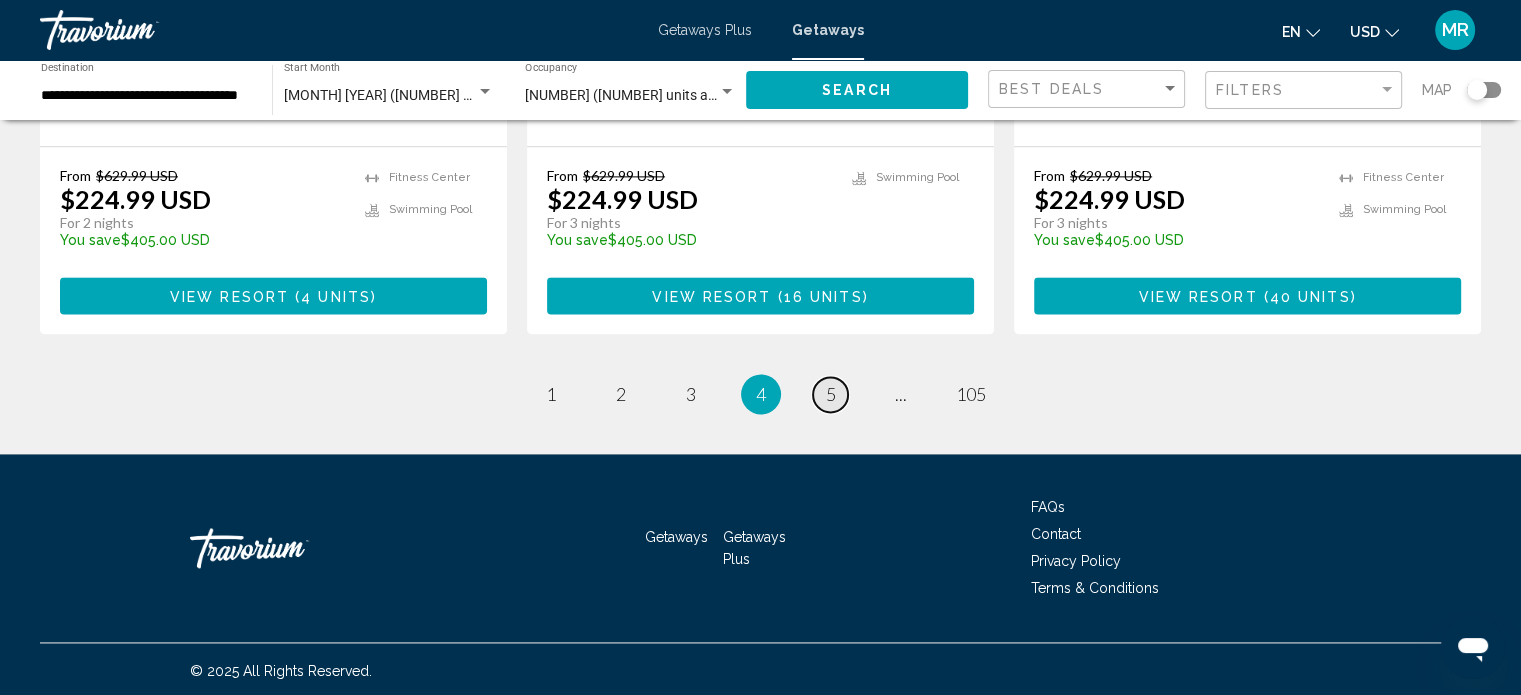 click on "5" at bounding box center [831, 394] 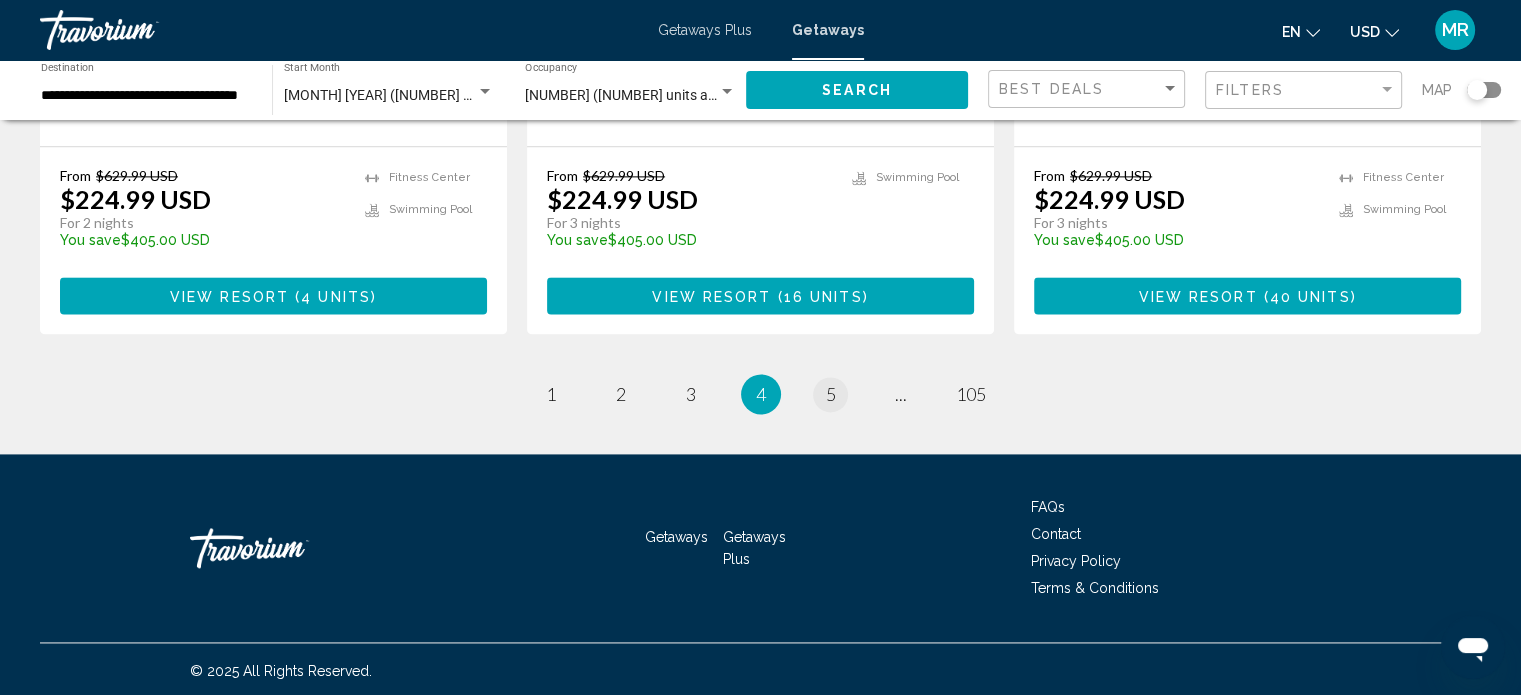 scroll, scrollTop: 0, scrollLeft: 0, axis: both 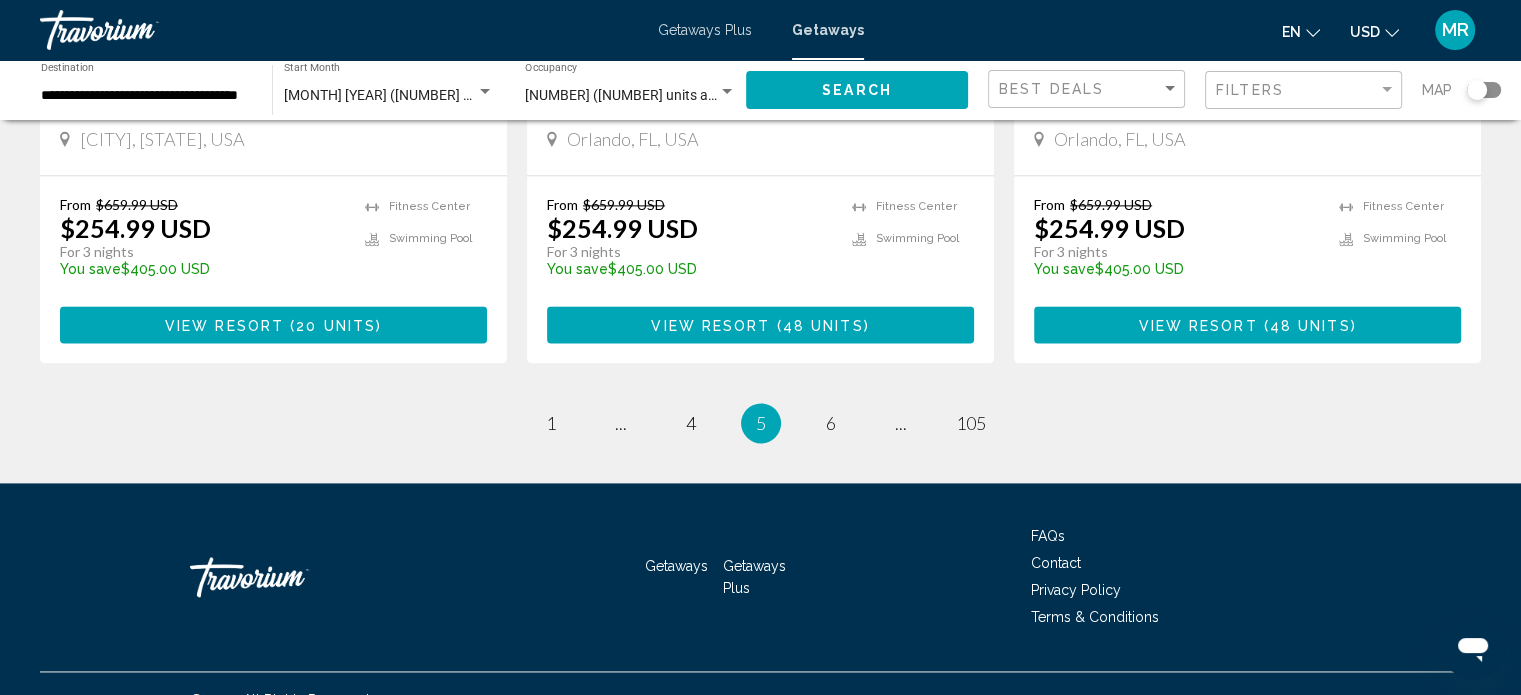 drag, startPoint x: 1525, startPoint y: 116, endPoint x: 32, endPoint y: 36, distance: 1495.1418 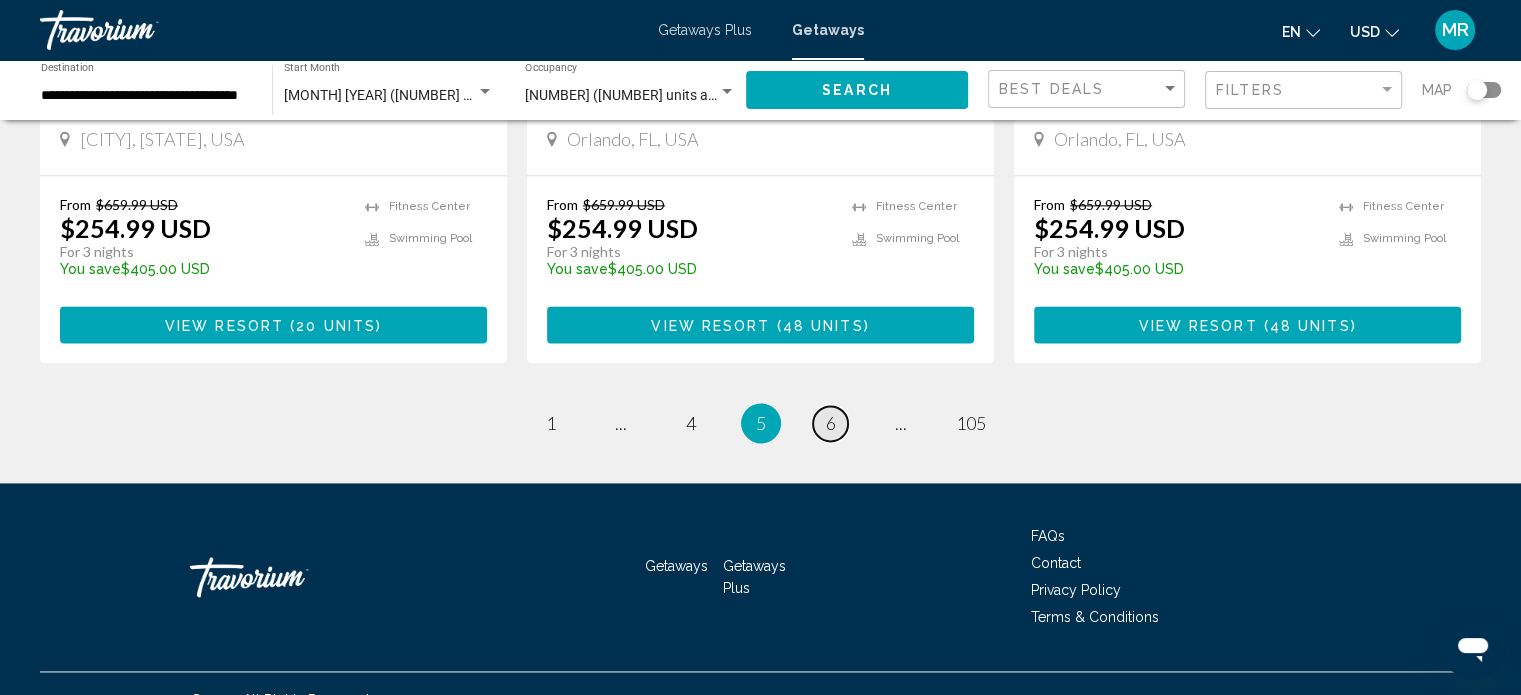 click on "6" at bounding box center (831, 423) 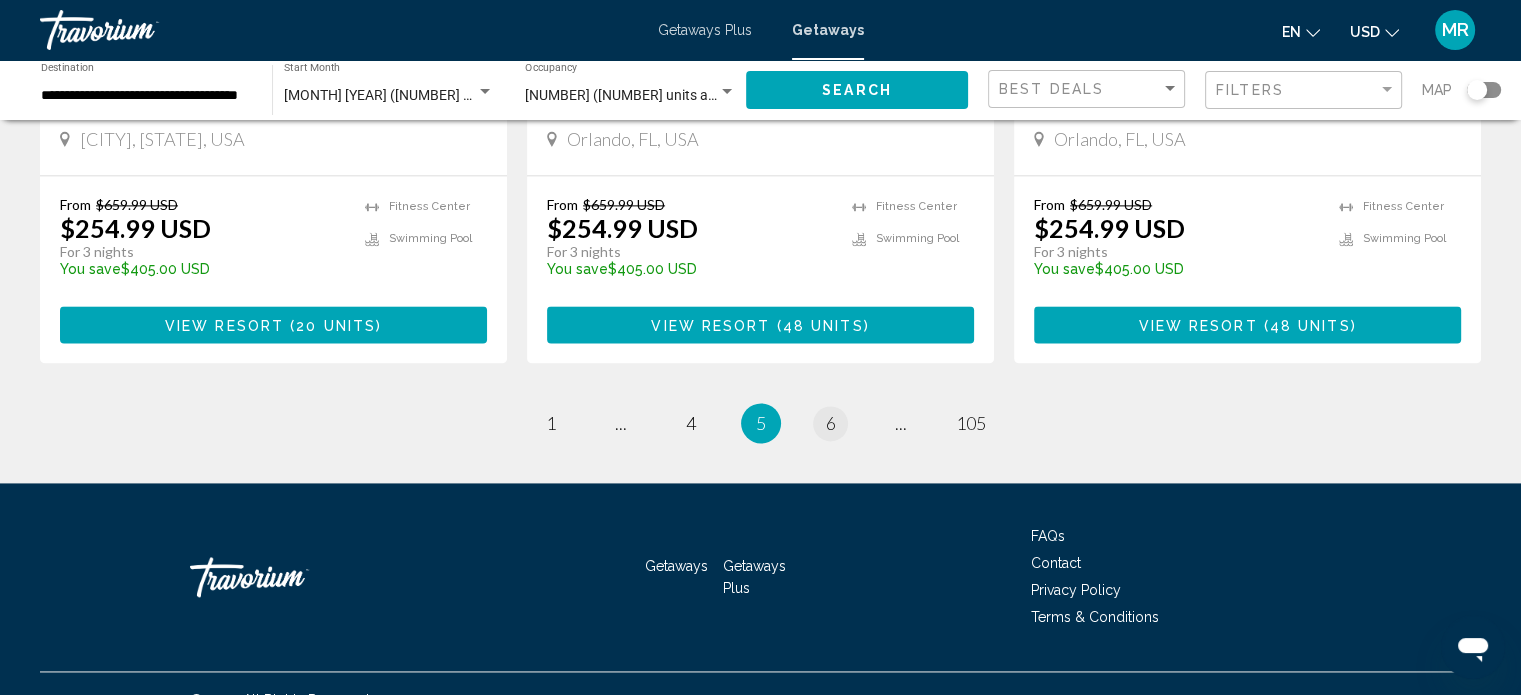 scroll, scrollTop: 0, scrollLeft: 0, axis: both 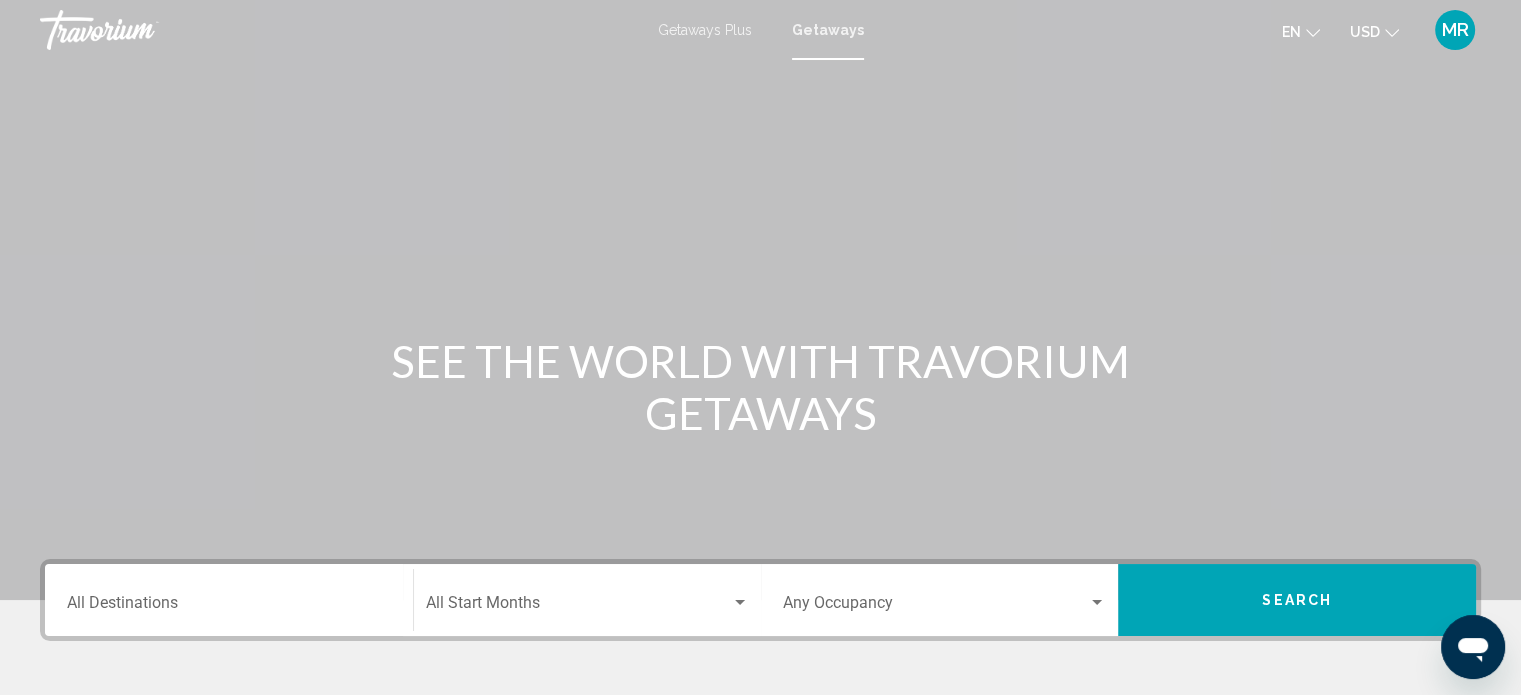 click on "Destination All Destinations" at bounding box center [229, 607] 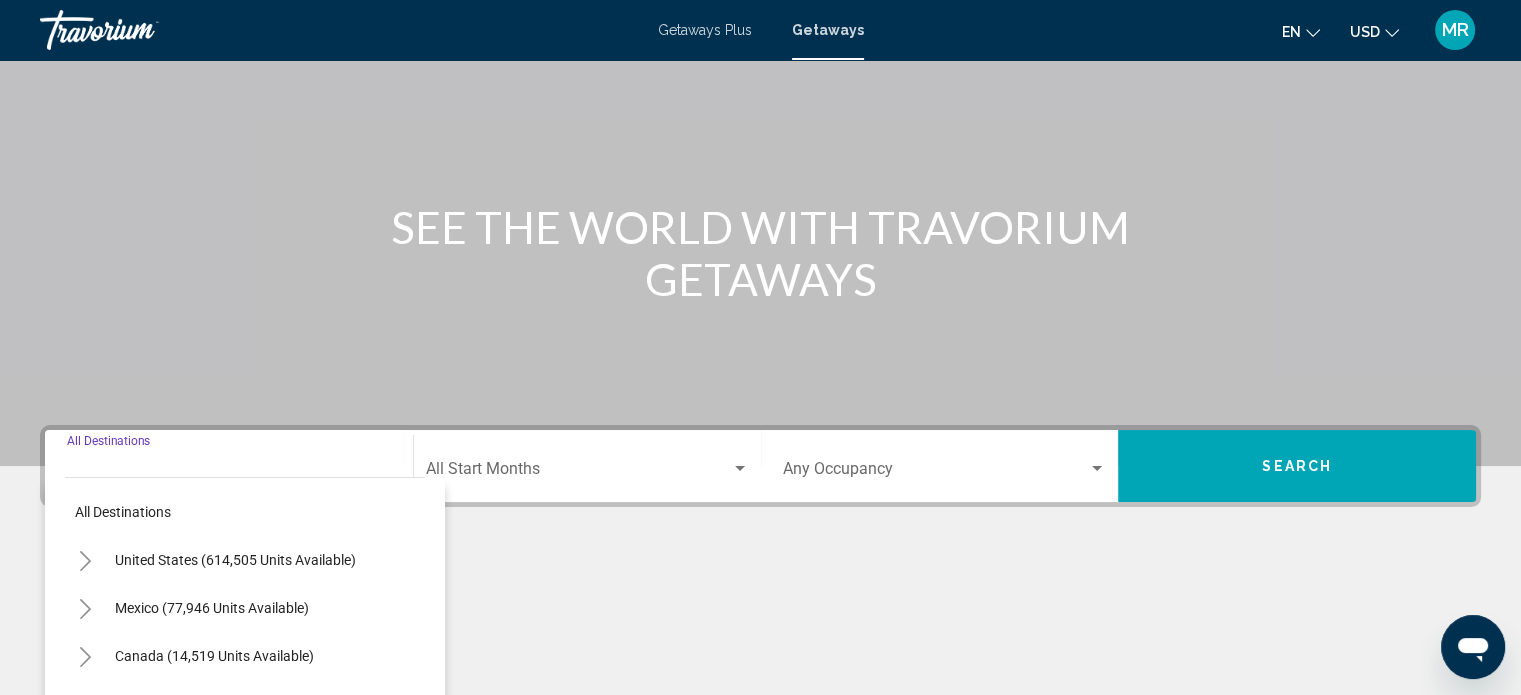 scroll, scrollTop: 390, scrollLeft: 0, axis: vertical 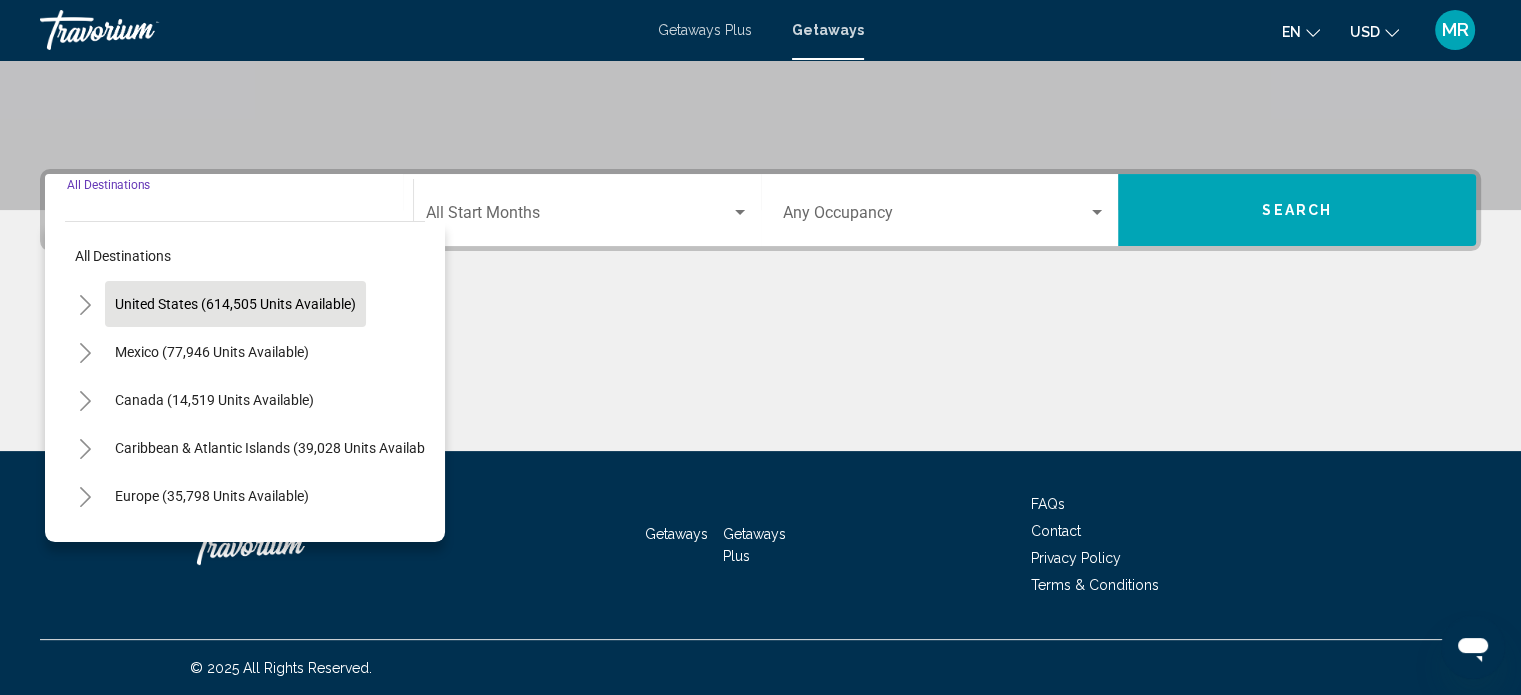 click on "United States (614,505 units available)" at bounding box center (212, 352) 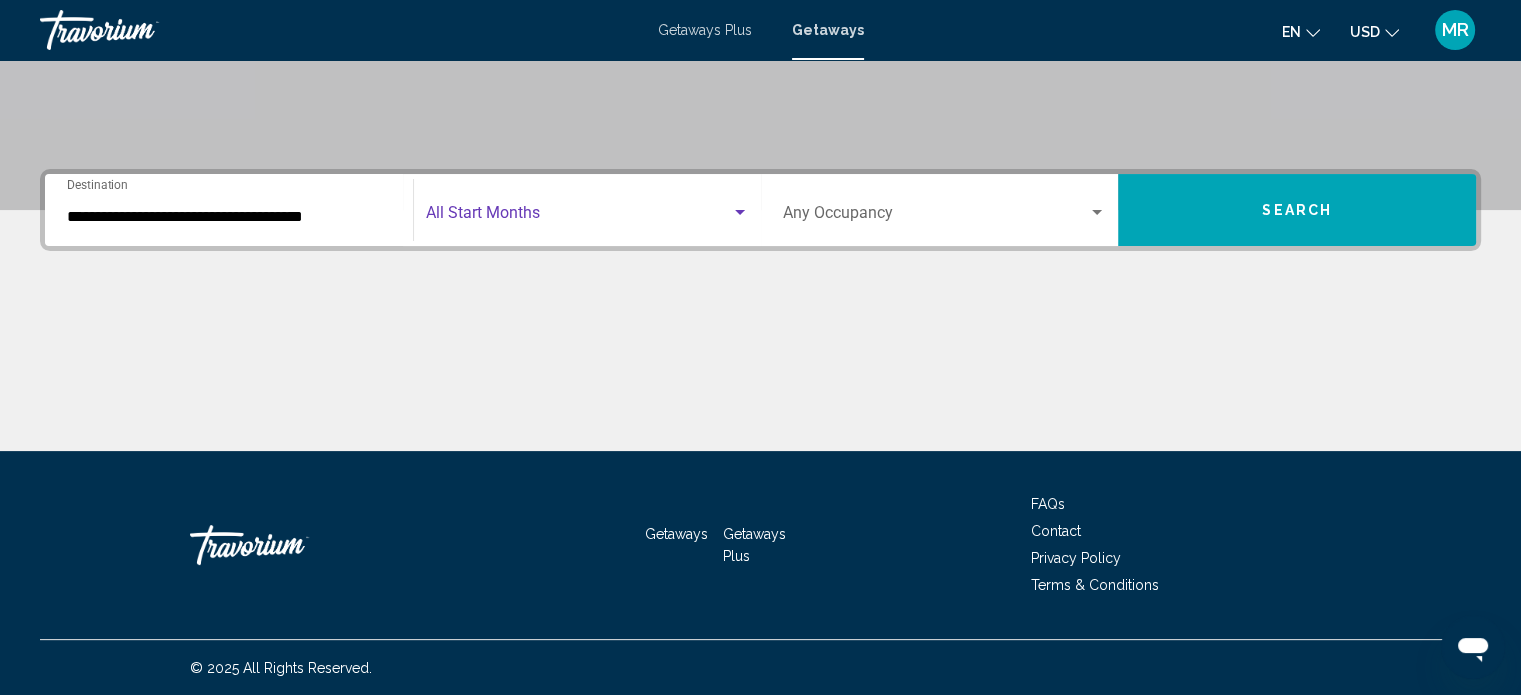 click at bounding box center (578, 217) 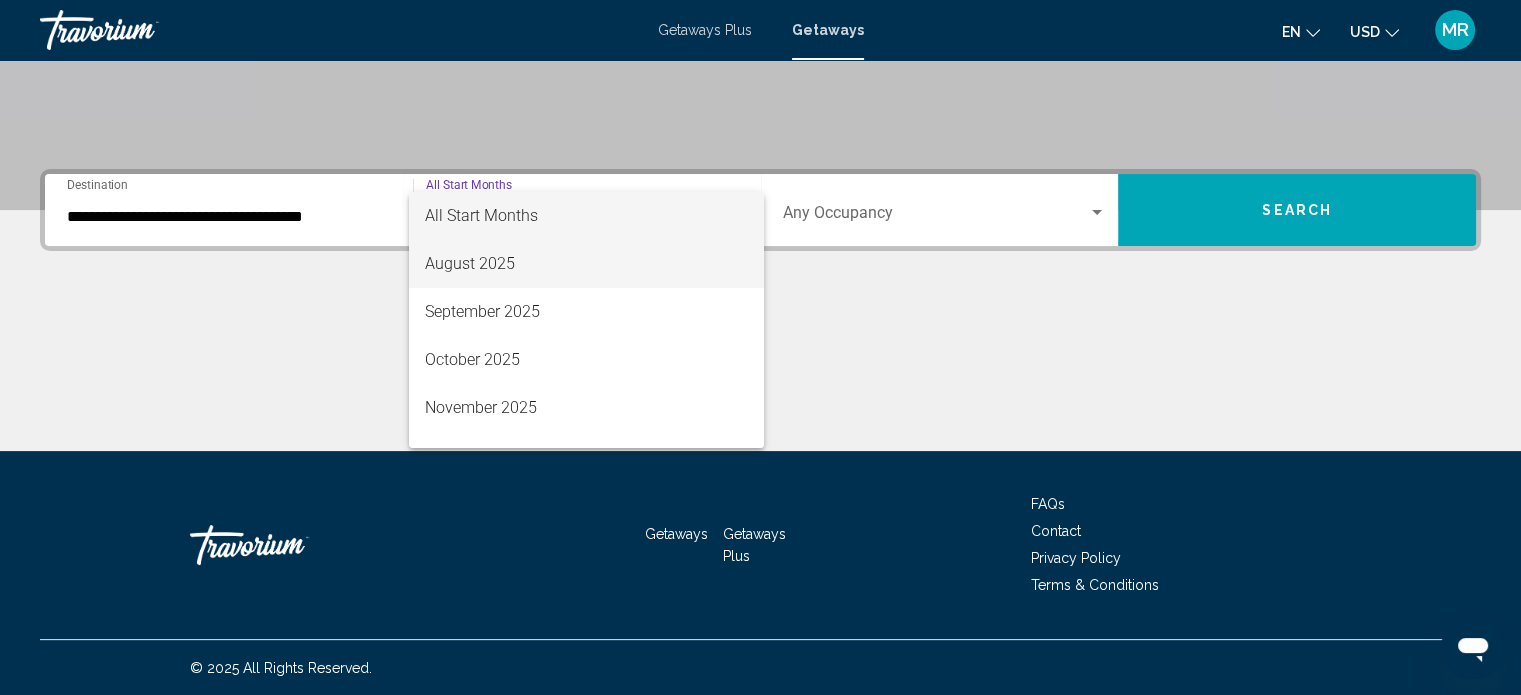 click on "August 2025" at bounding box center [586, 264] 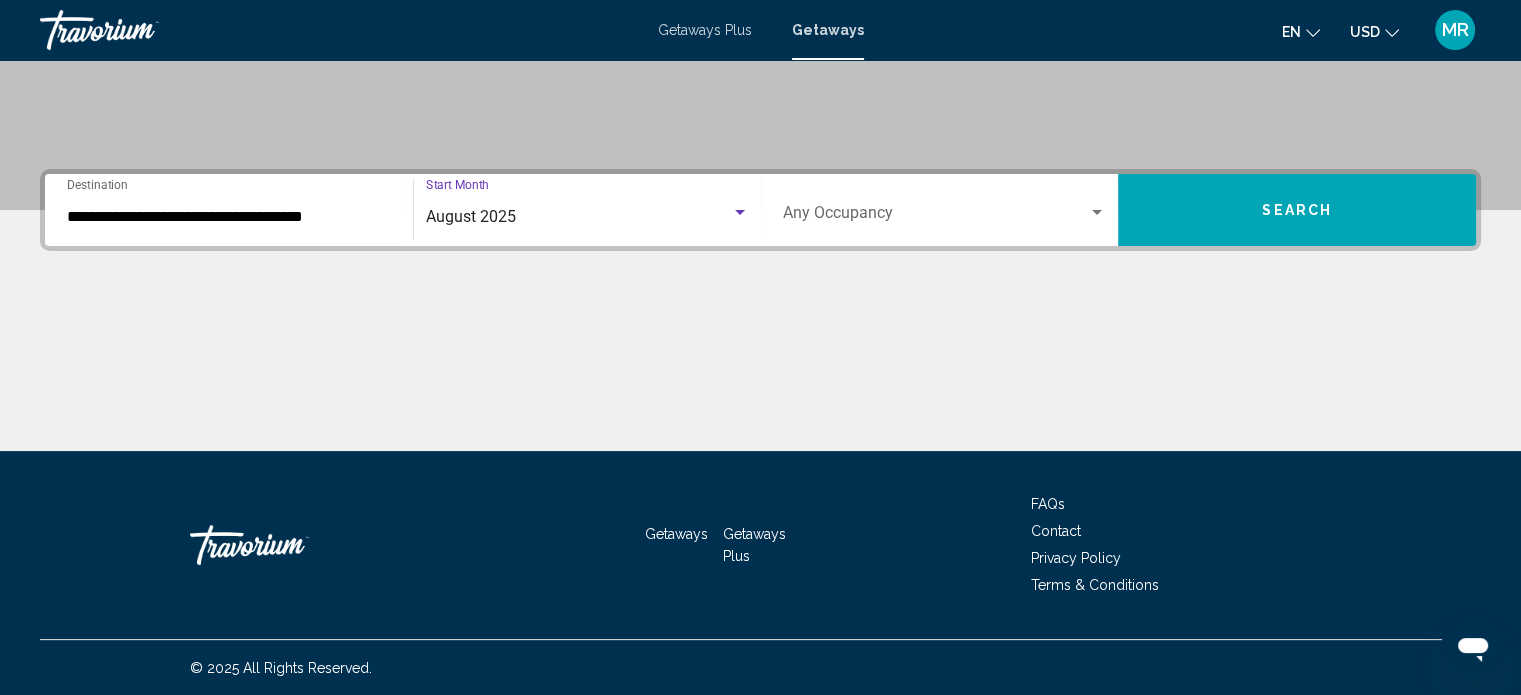 click on "Search" at bounding box center [1297, 210] 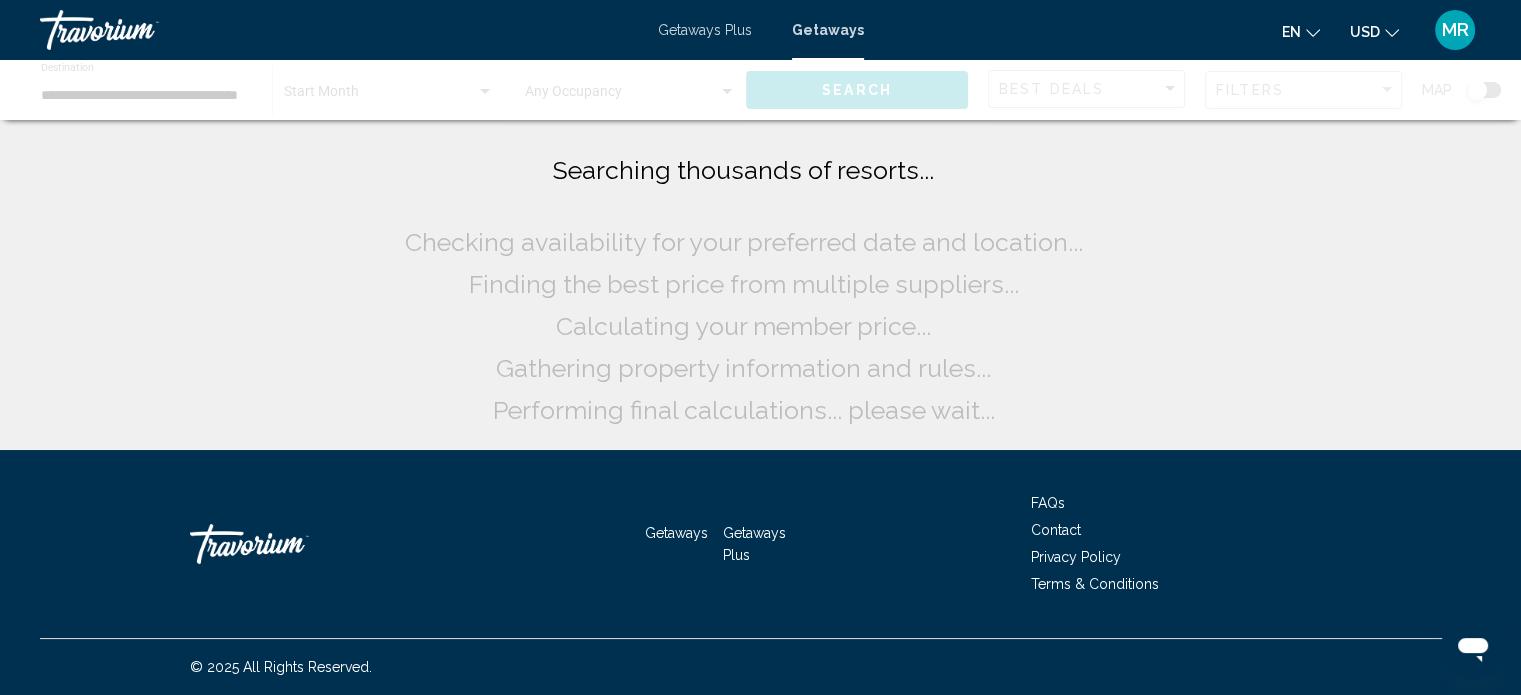 scroll, scrollTop: 0, scrollLeft: 0, axis: both 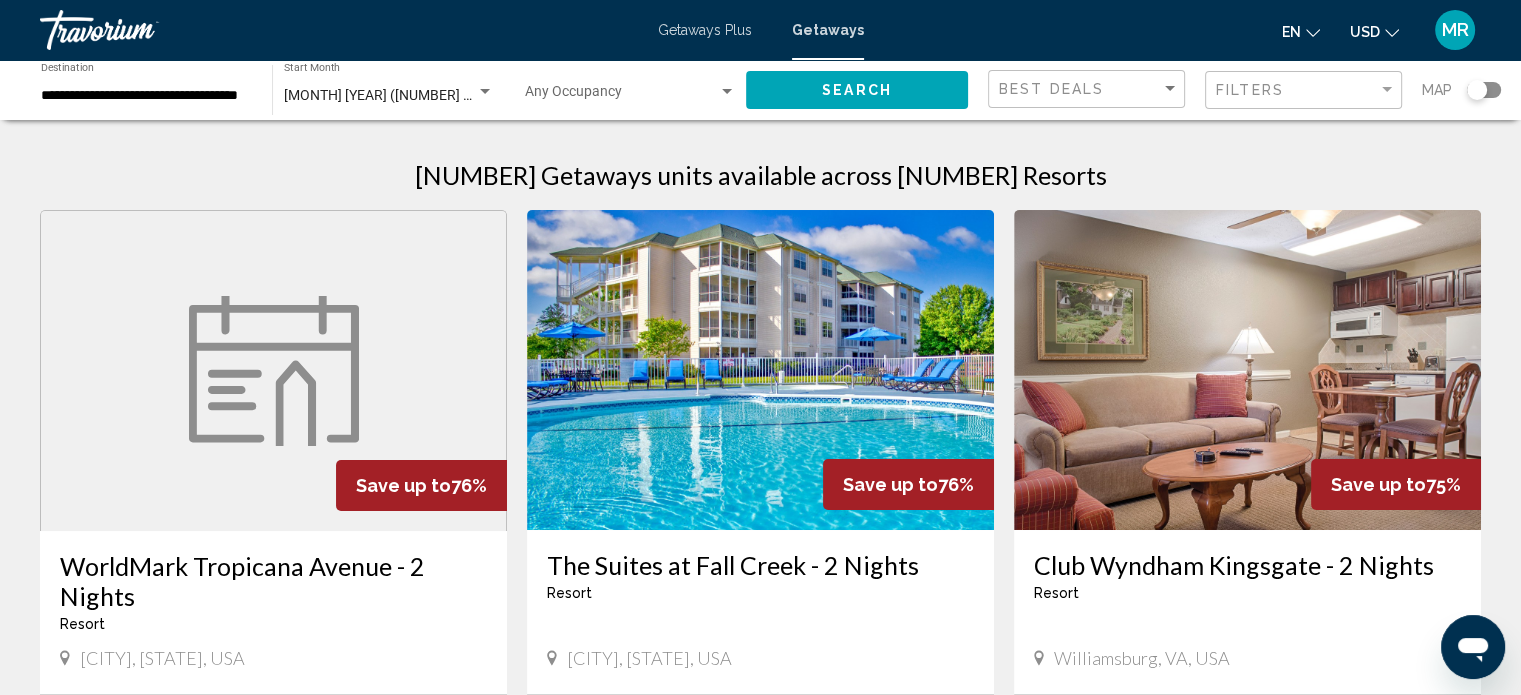 click at bounding box center (273, 371) 